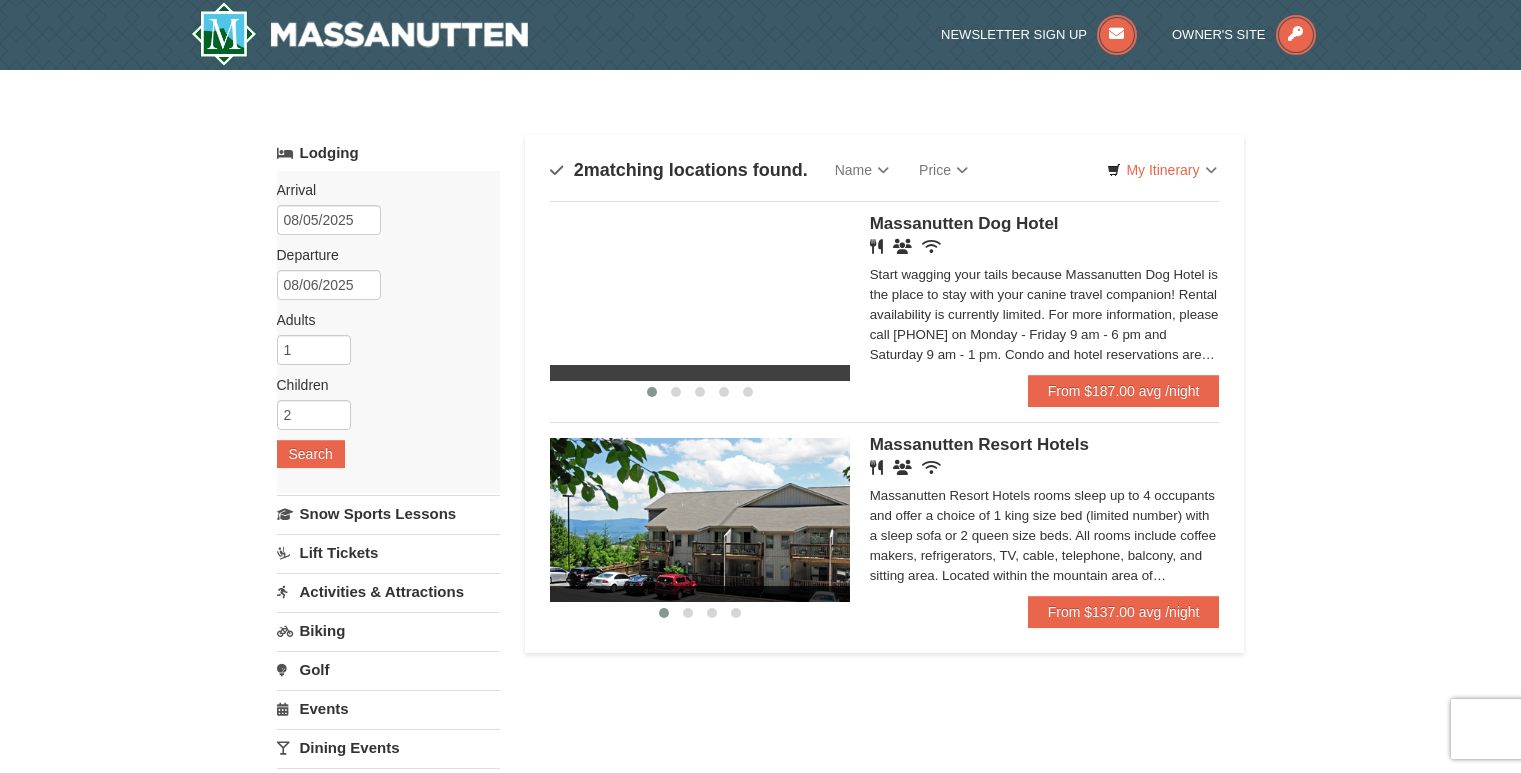 scroll, scrollTop: 0, scrollLeft: 0, axis: both 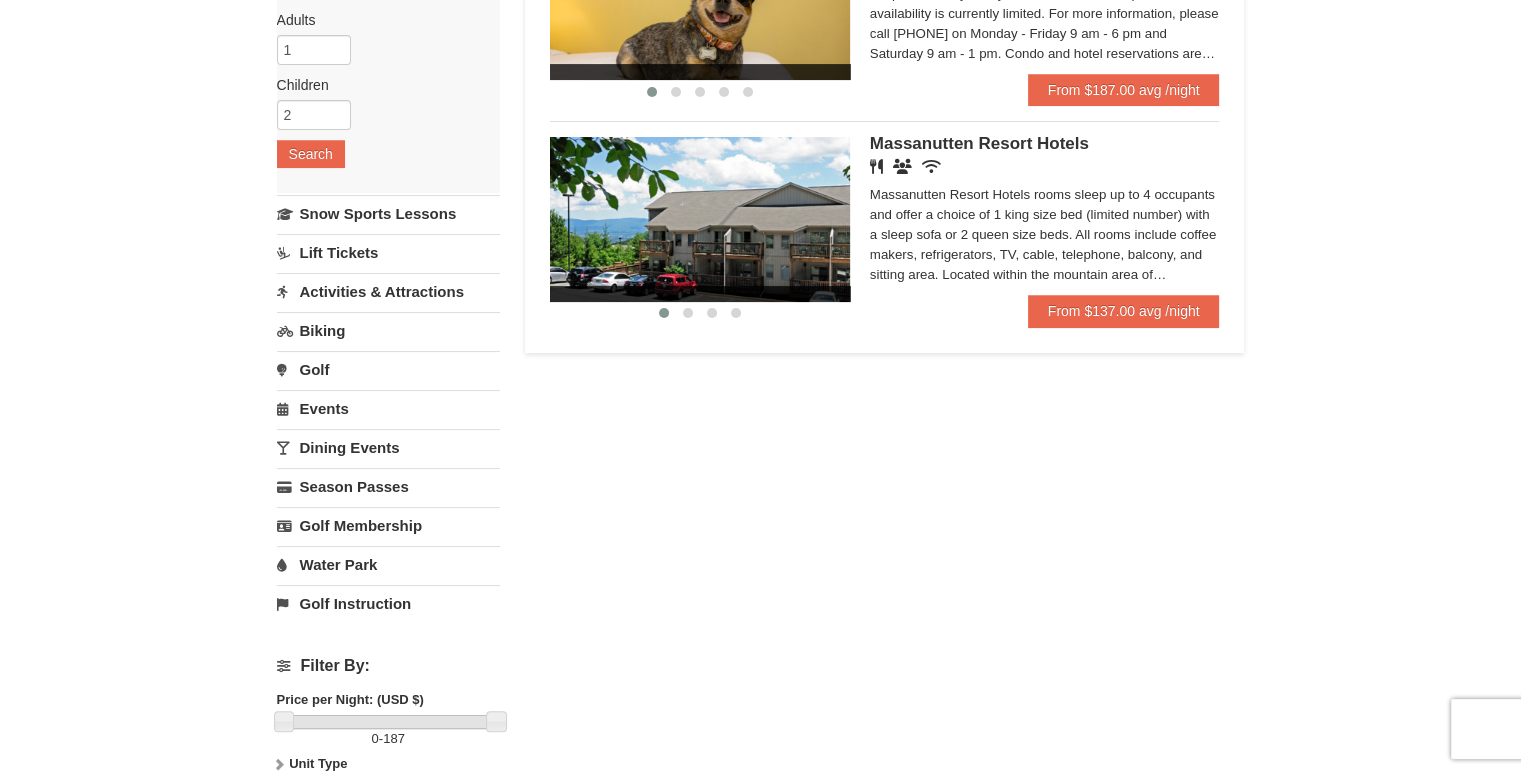 click on "Activities & Attractions" at bounding box center (388, 291) 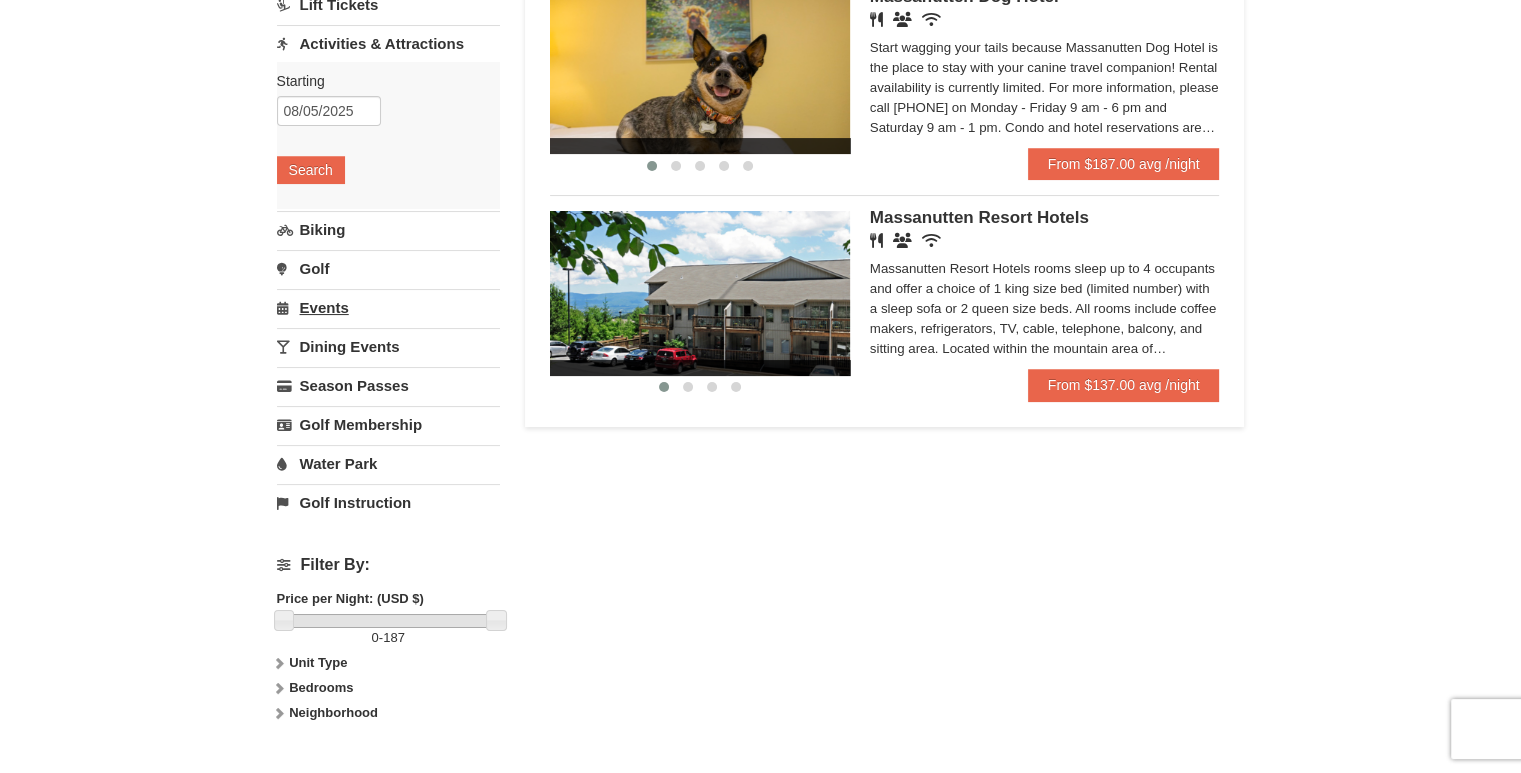 scroll, scrollTop: 200, scrollLeft: 0, axis: vertical 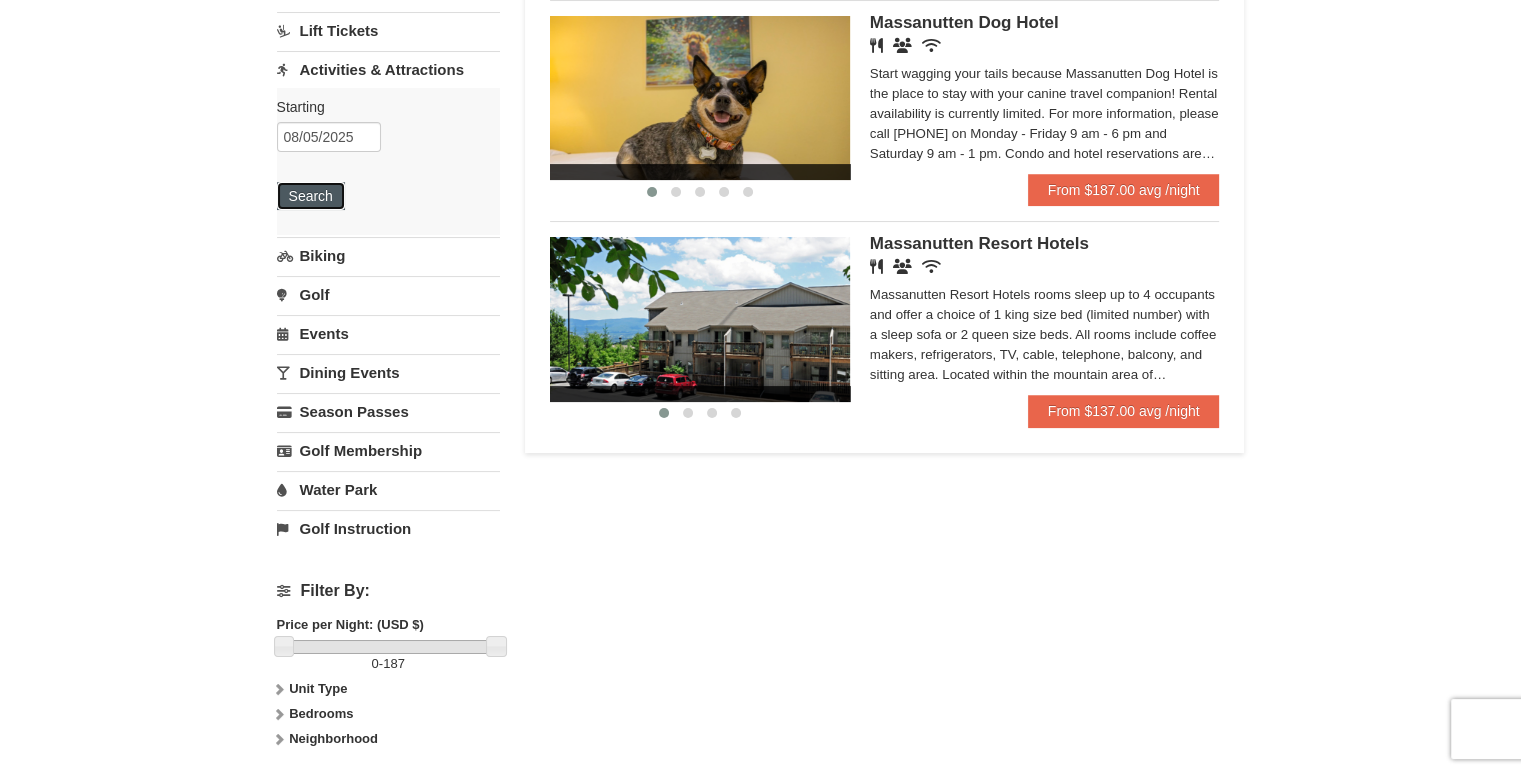 click on "Search" at bounding box center [311, 196] 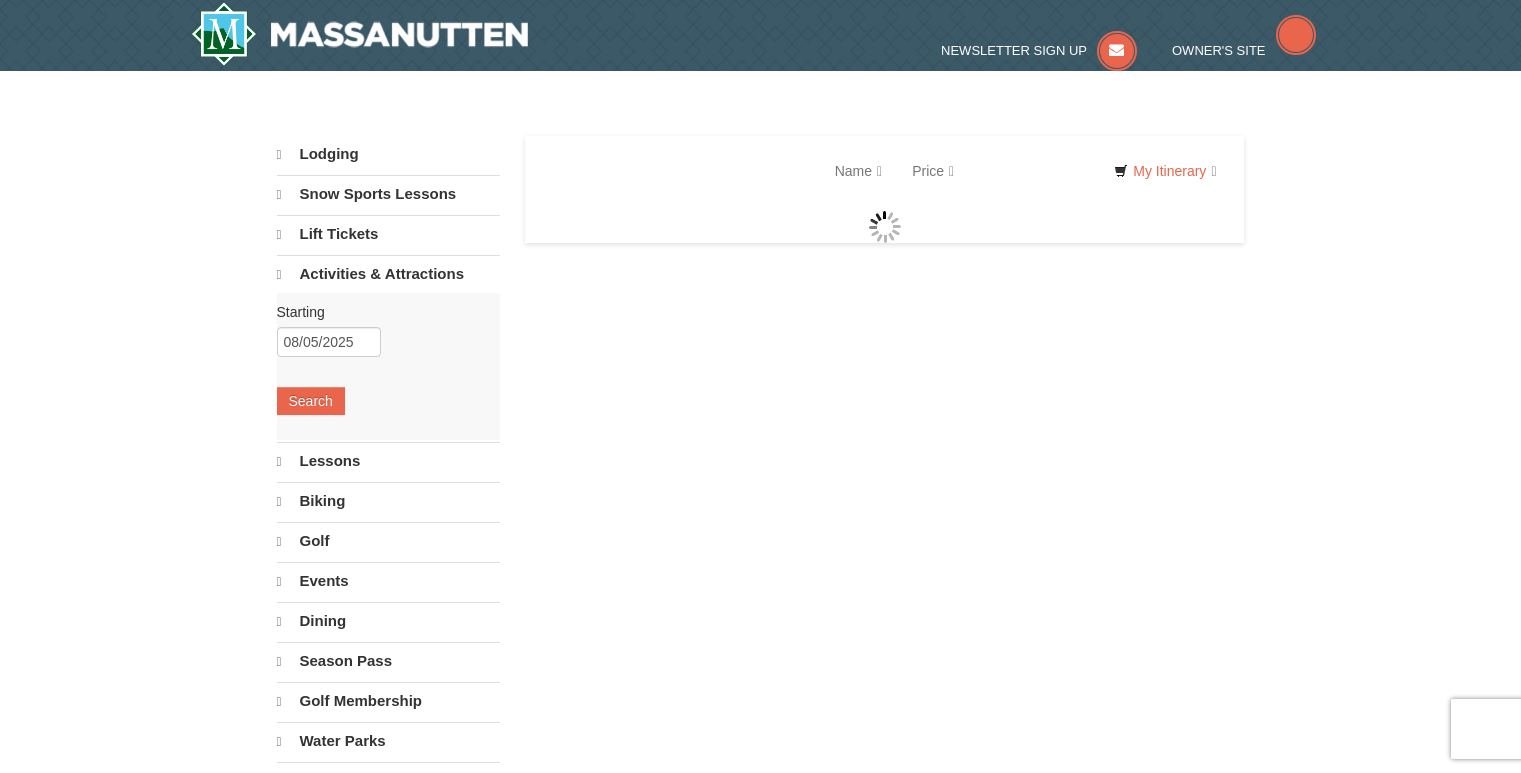 scroll, scrollTop: 0, scrollLeft: 0, axis: both 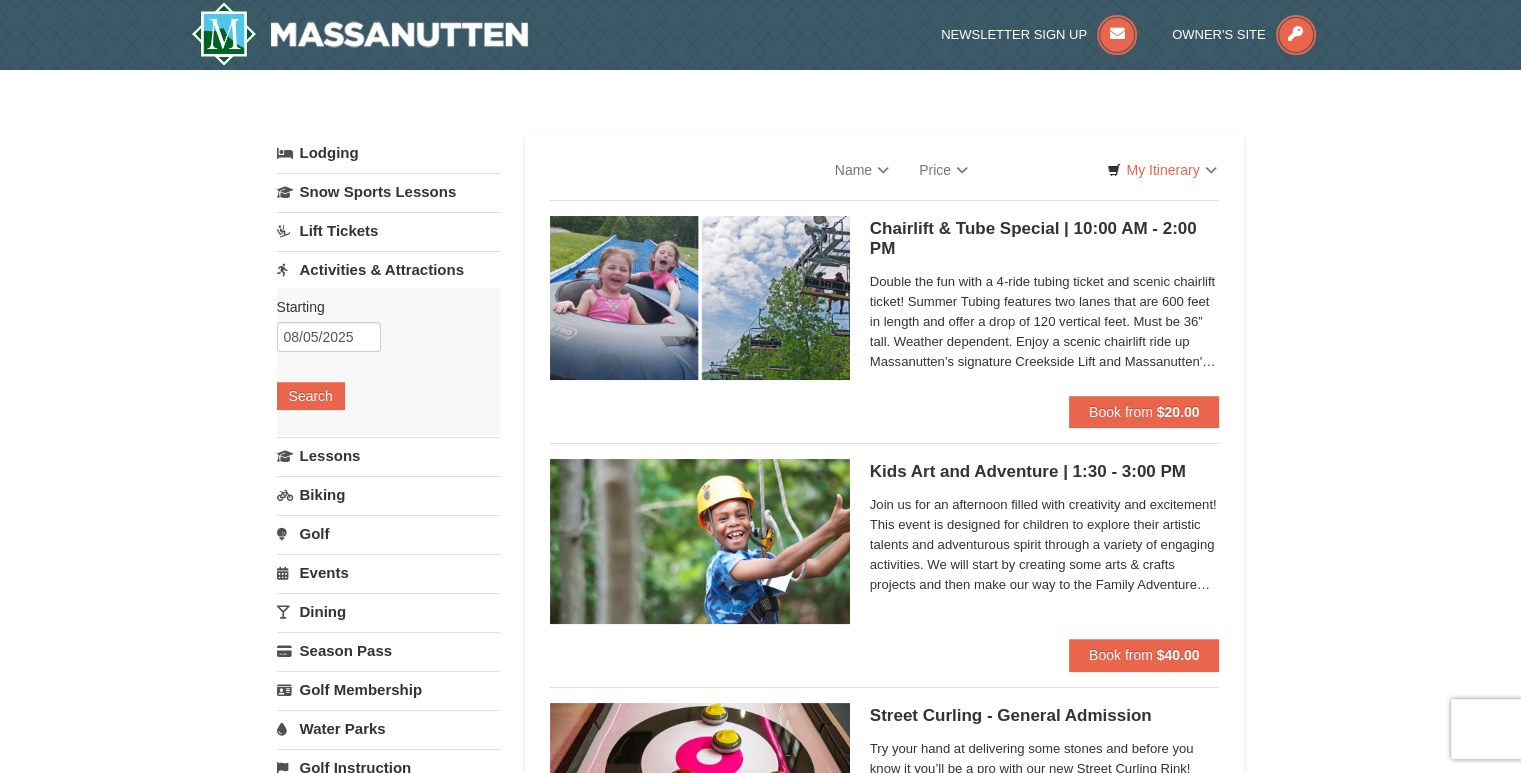select on "8" 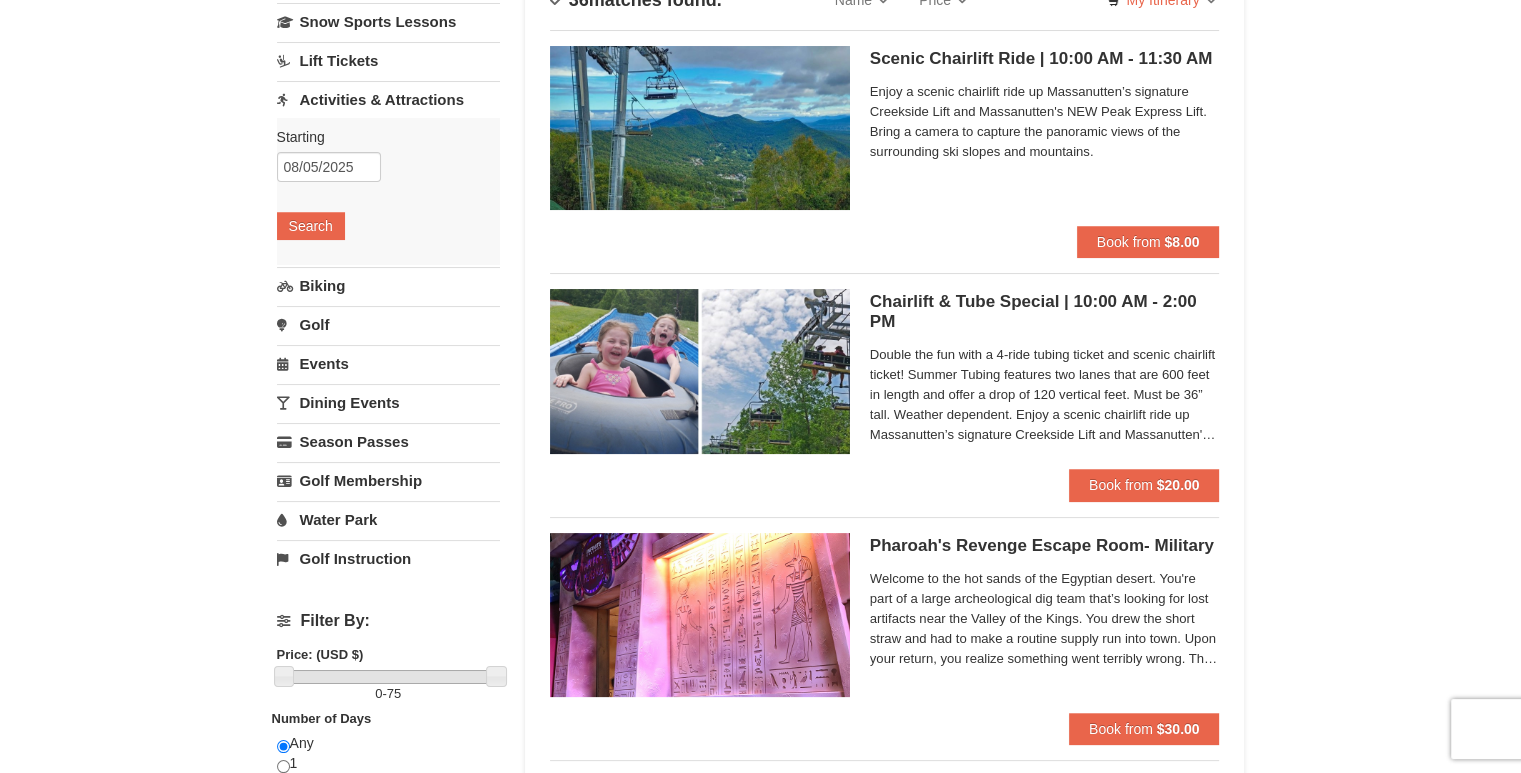 scroll, scrollTop: 200, scrollLeft: 0, axis: vertical 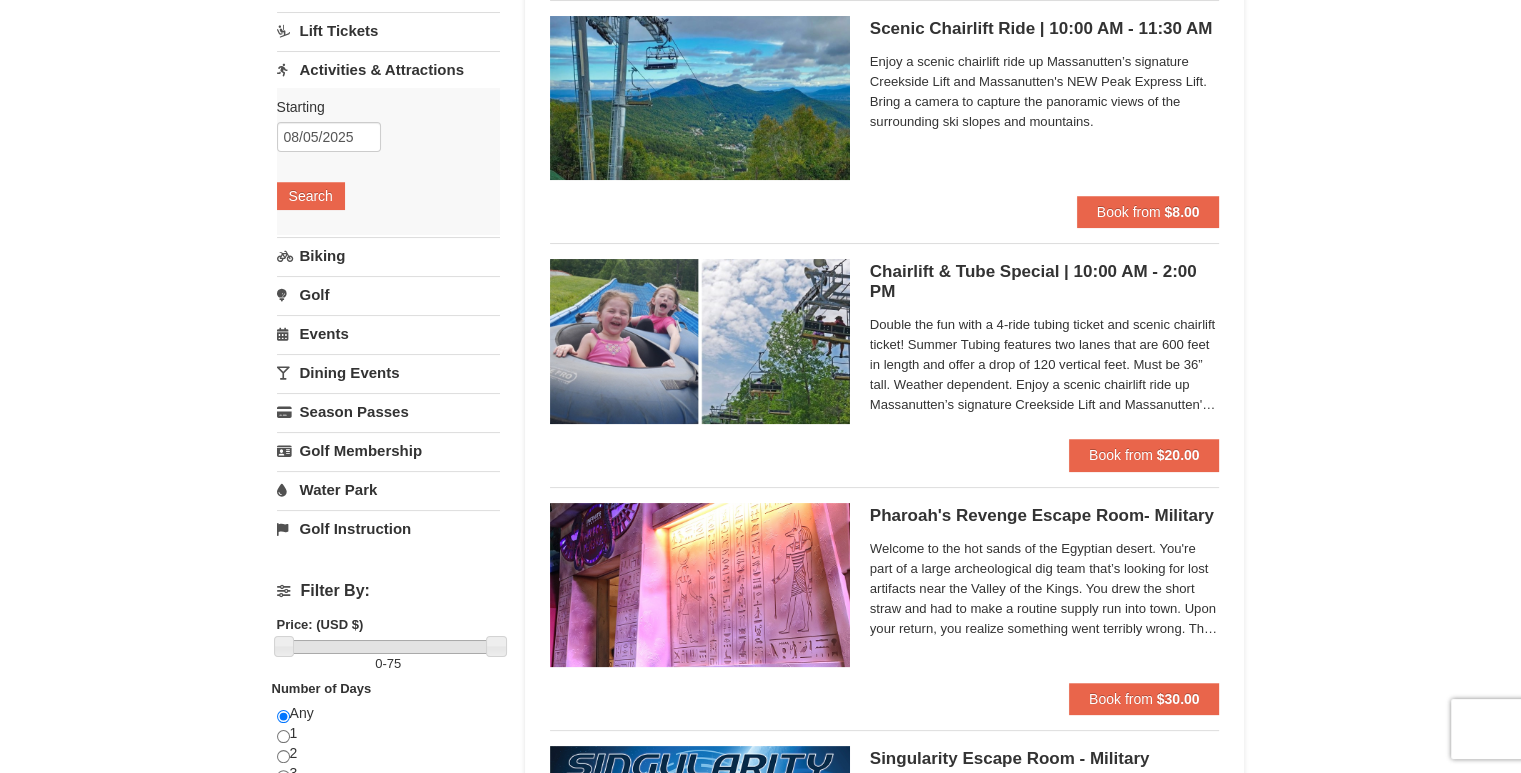 click on "Double the fun with a 4-ride tubing ticket and scenic chairlift ticket!
Summer Tubing features two lanes that are 600 feet in length and offer a drop of 120 vertical feet. Must be 36” tall. Weather dependent.
Enjoy a scenic chairlift ride up Massanutten’s signature Creekside Lift and Massanutten's NEW Peak Express Lift. Bring a camera to capture the panoramic views of the surrounding ski slopes and mountains." at bounding box center [1045, 365] 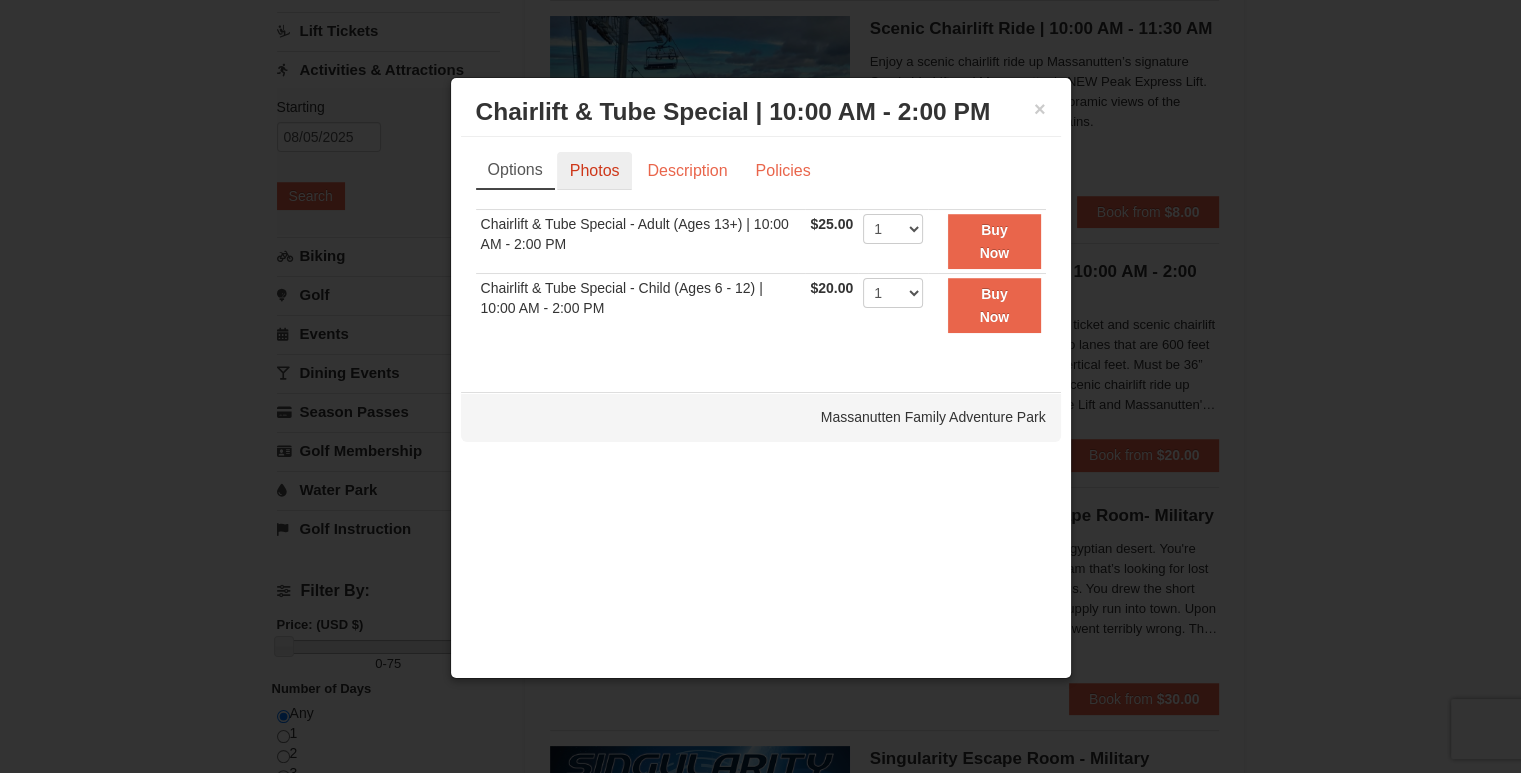 click on "Photos" at bounding box center [595, 171] 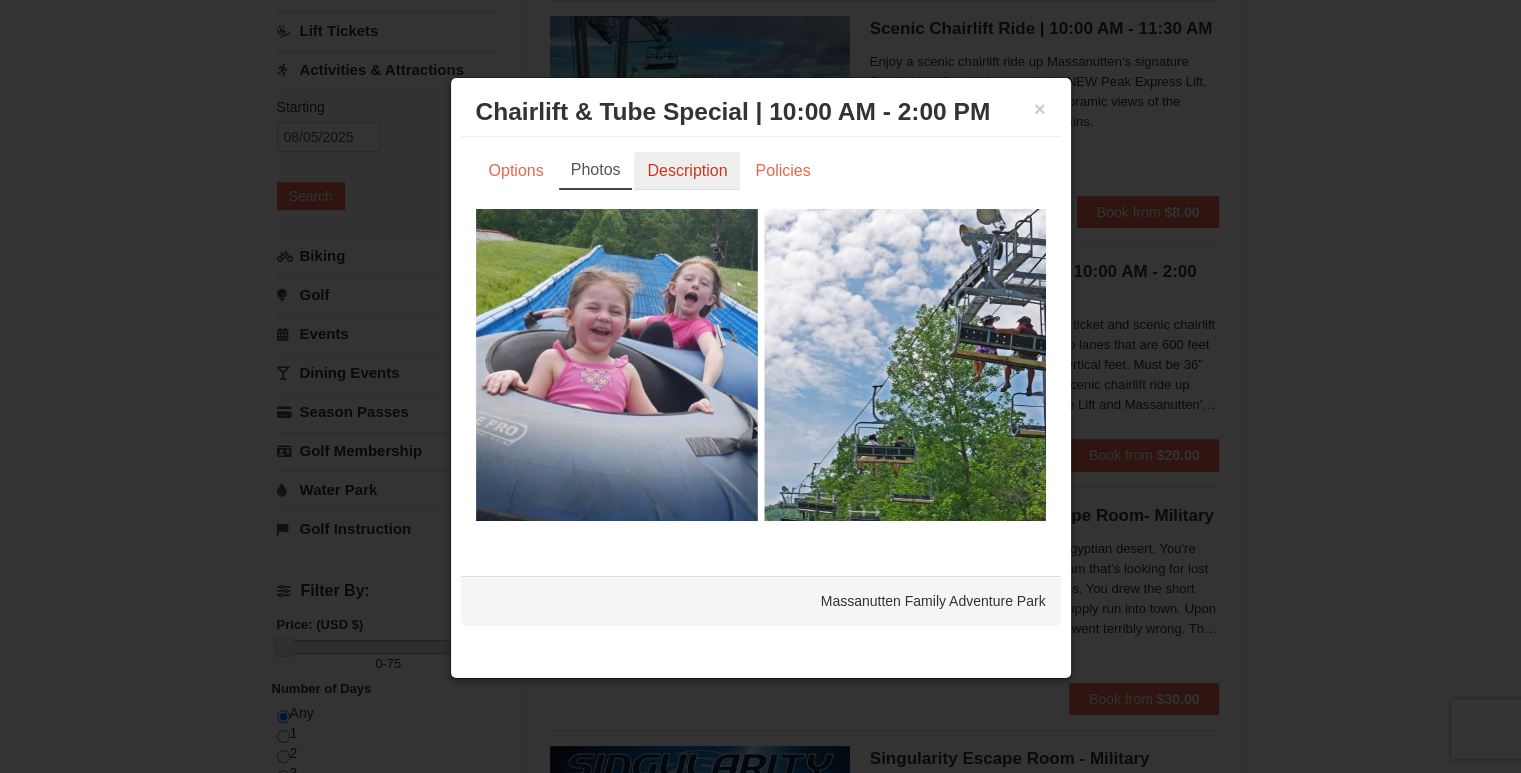 click on "Description" at bounding box center [687, 171] 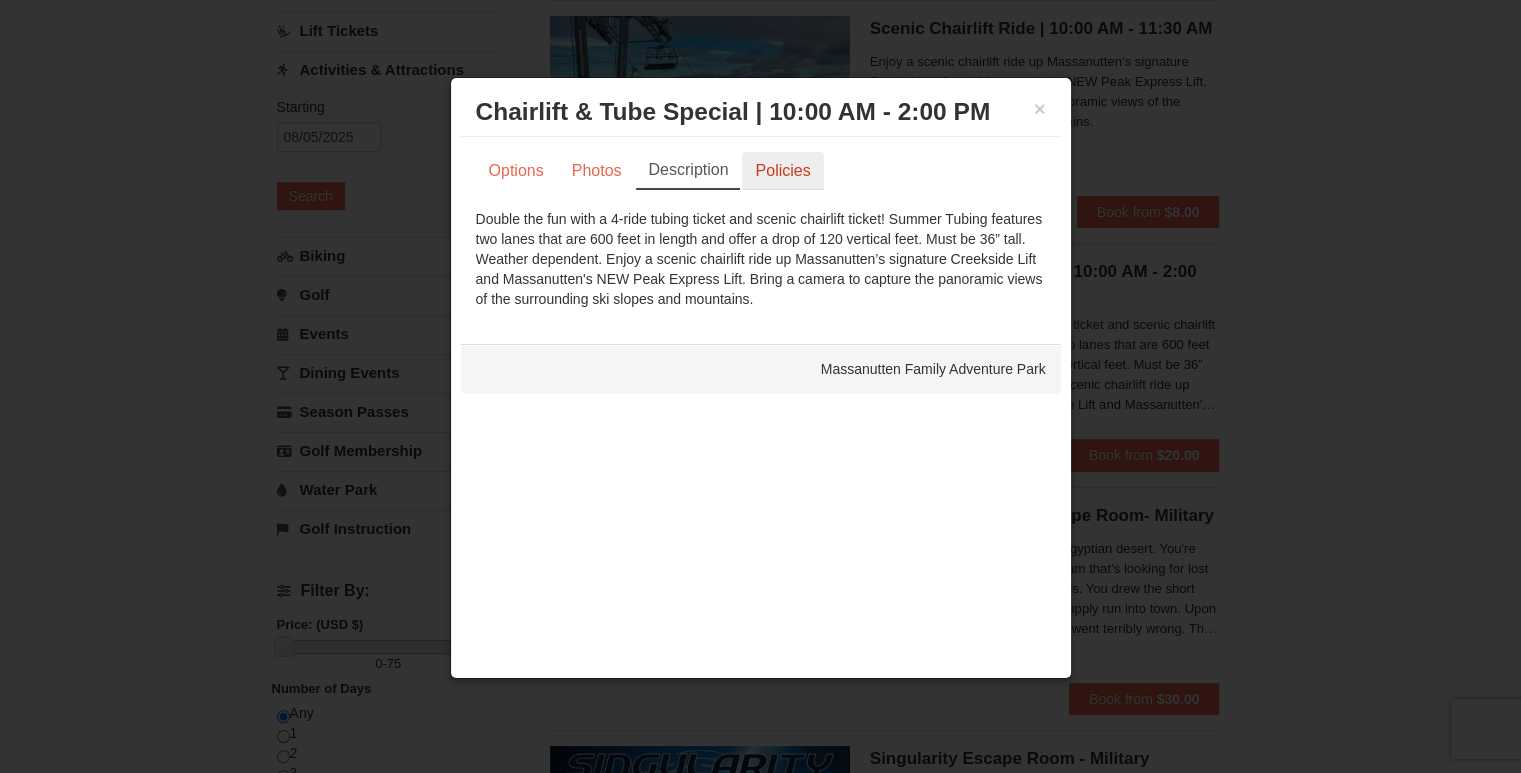 click on "Policies" at bounding box center [782, 171] 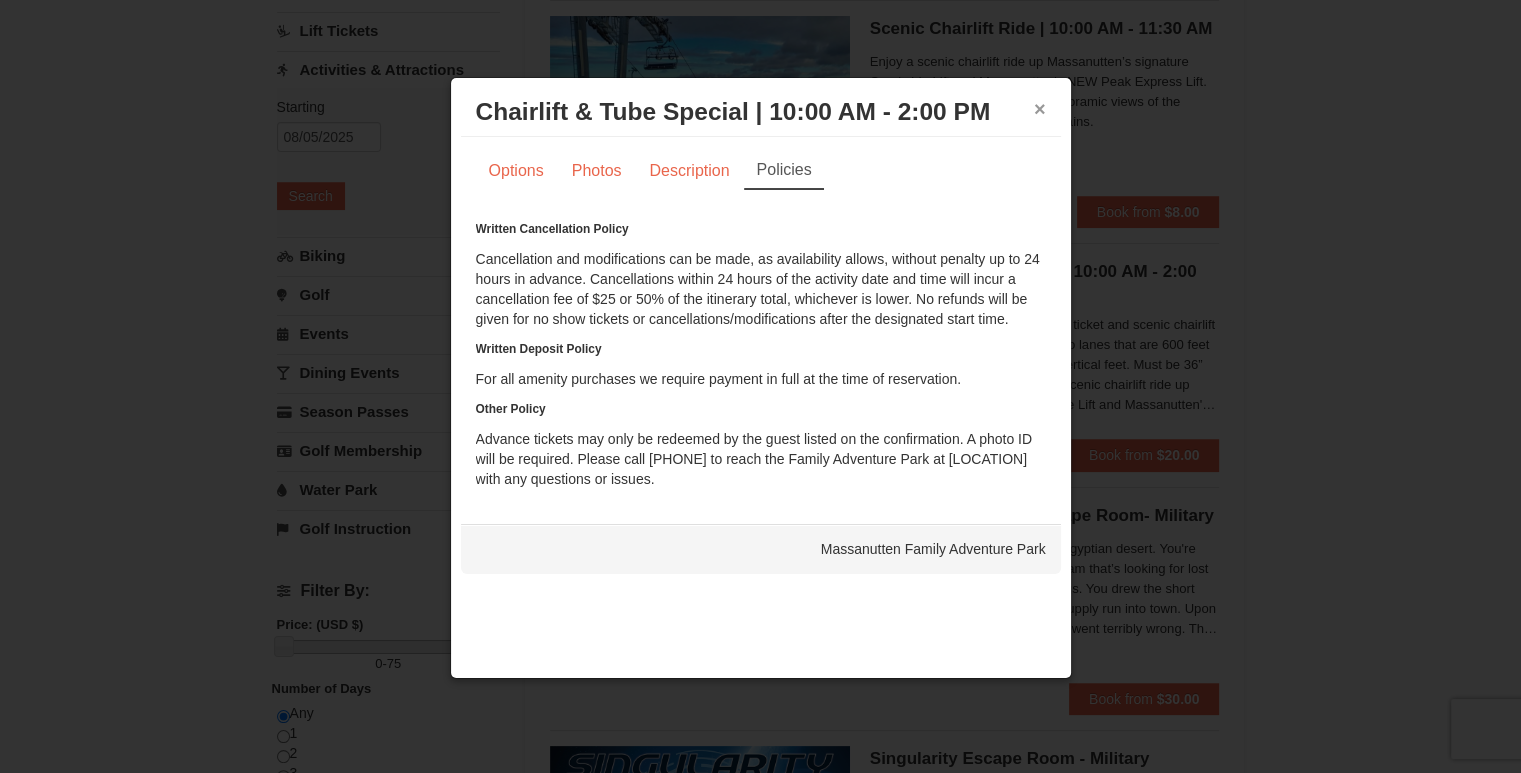 click on "×" at bounding box center (1040, 109) 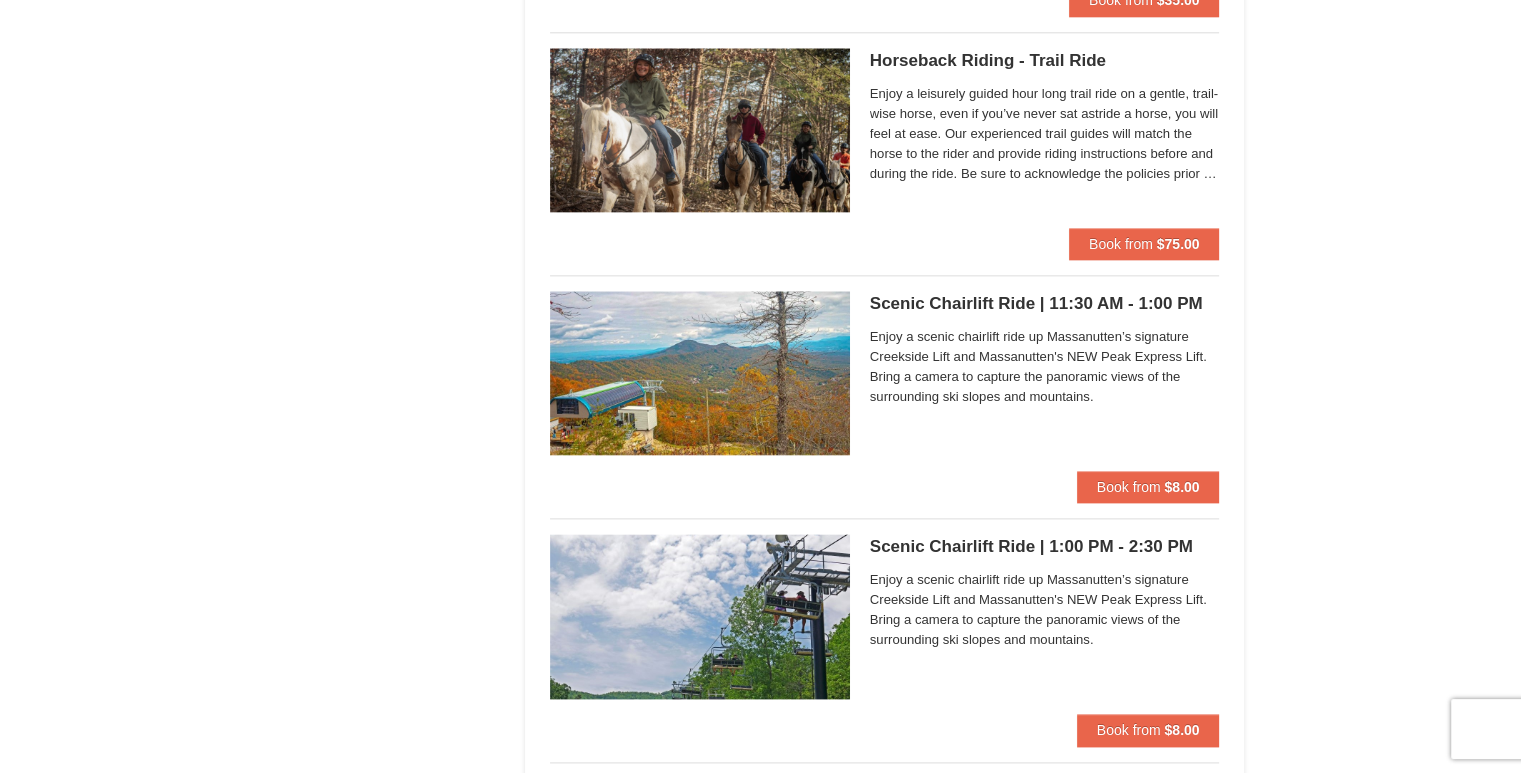 scroll, scrollTop: 2400, scrollLeft: 0, axis: vertical 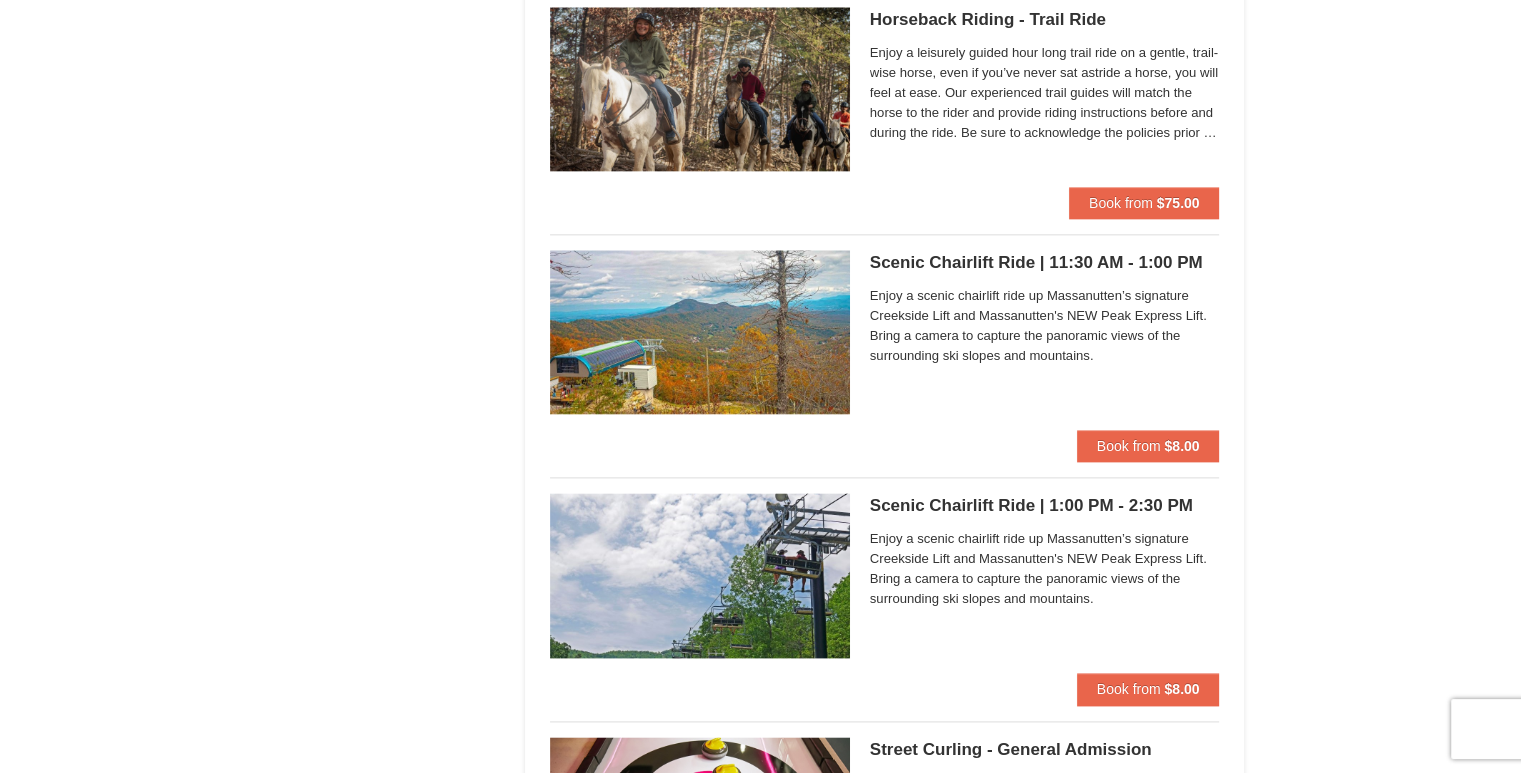 click on "Enjoy a scenic chairlift ride up Massanutten’s signature Creekside Lift and Massanutten's NEW Peak Express Lift. Bring a camera to capture the panoramic views of the surrounding ski slopes and mountains." at bounding box center [1045, 326] 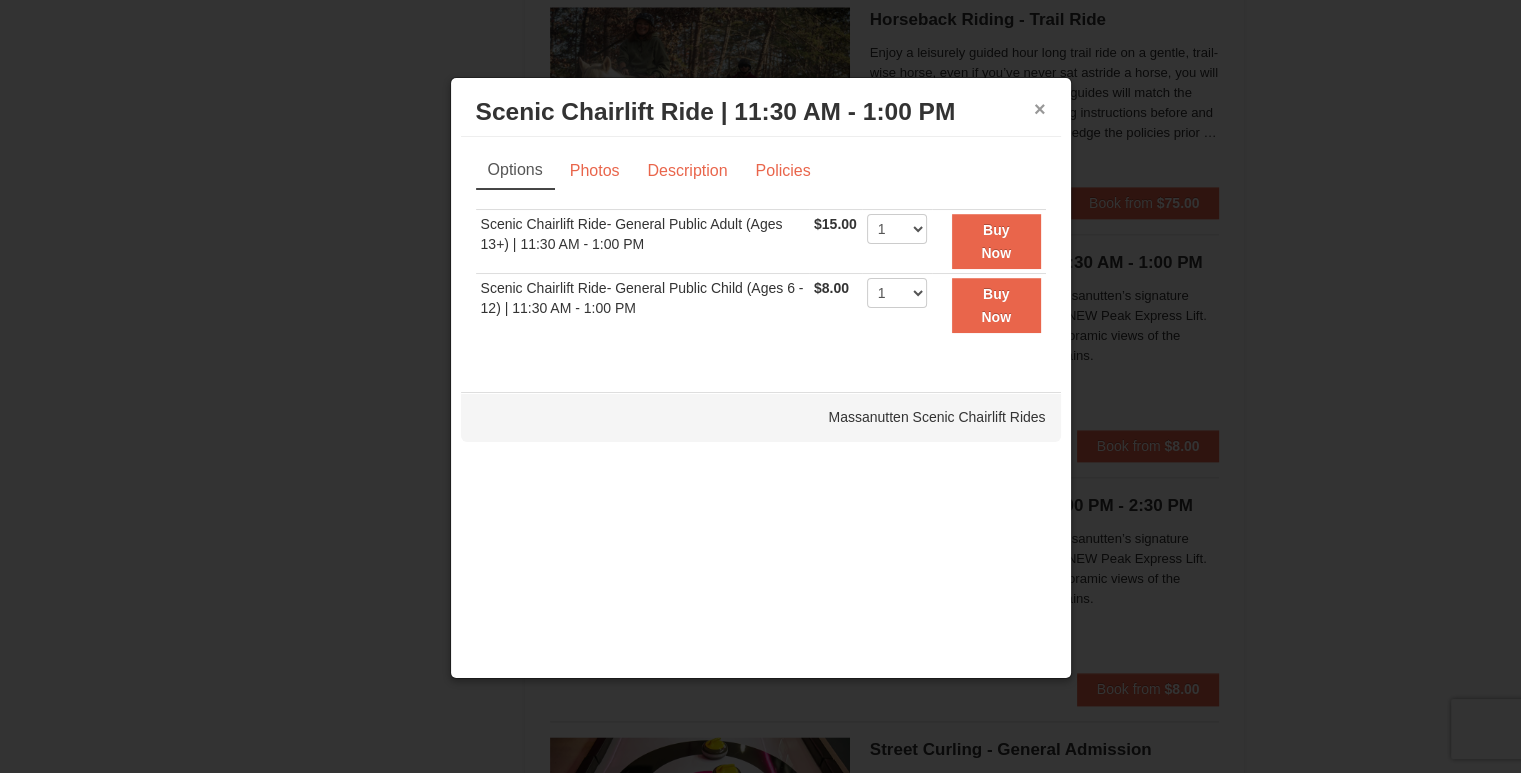 click on "×" at bounding box center [1040, 109] 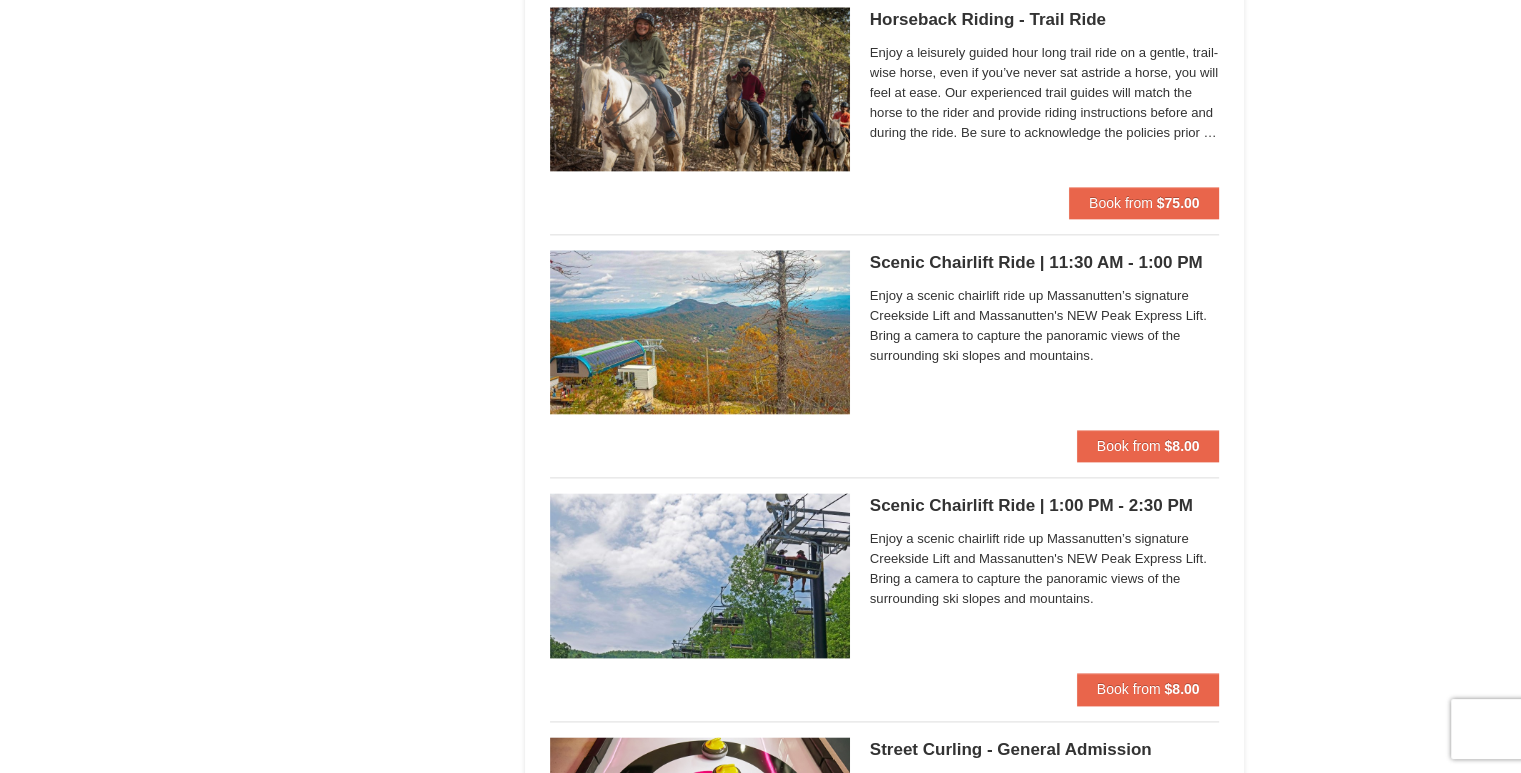 click on "Enjoy a scenic chairlift ride up Massanutten’s signature Creekside Lift and Massanutten's NEW Peak Express Lift. Bring a camera to capture the panoramic views of the surrounding ski slopes and mountains." at bounding box center [1045, 569] 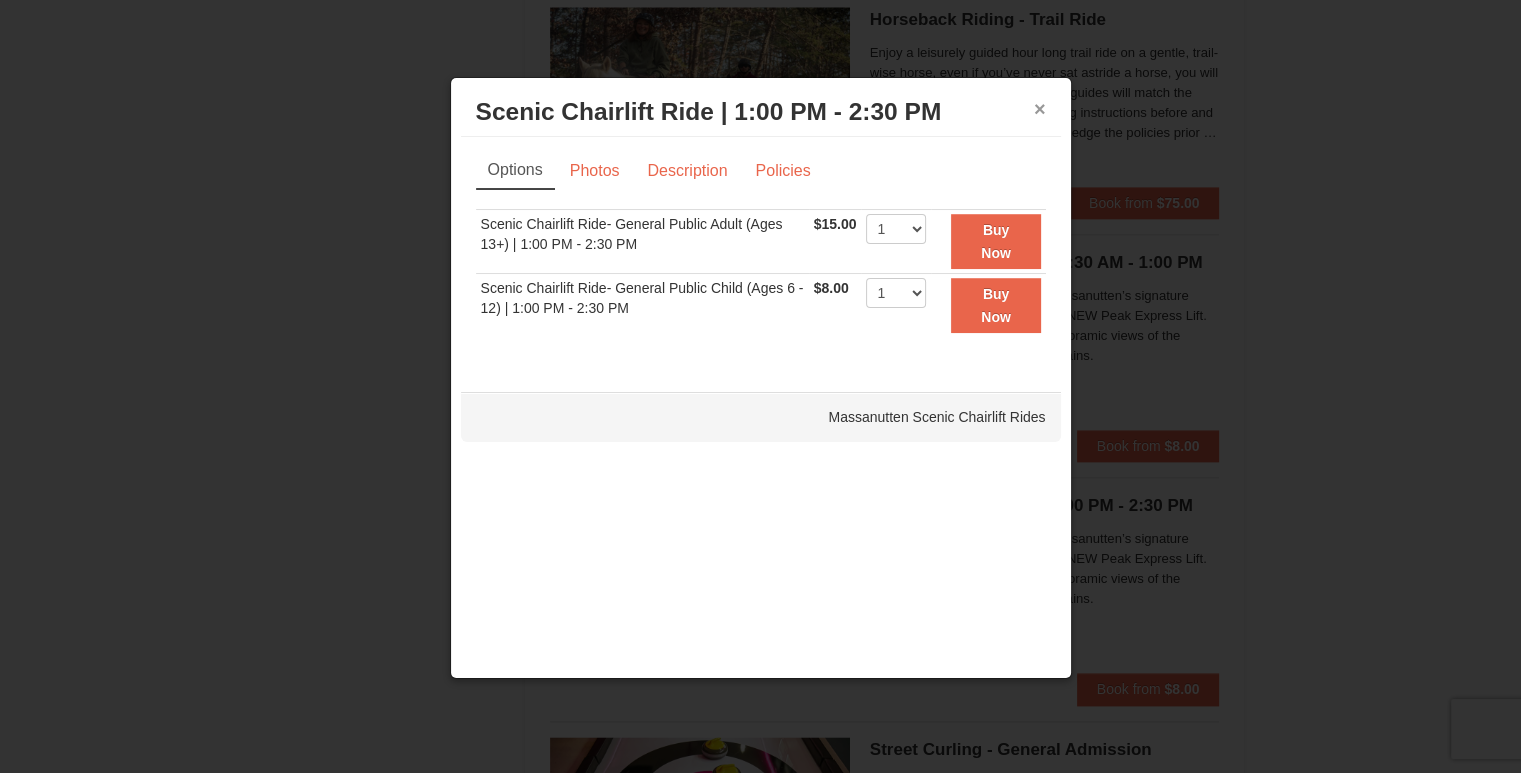 click on "×" at bounding box center (1040, 109) 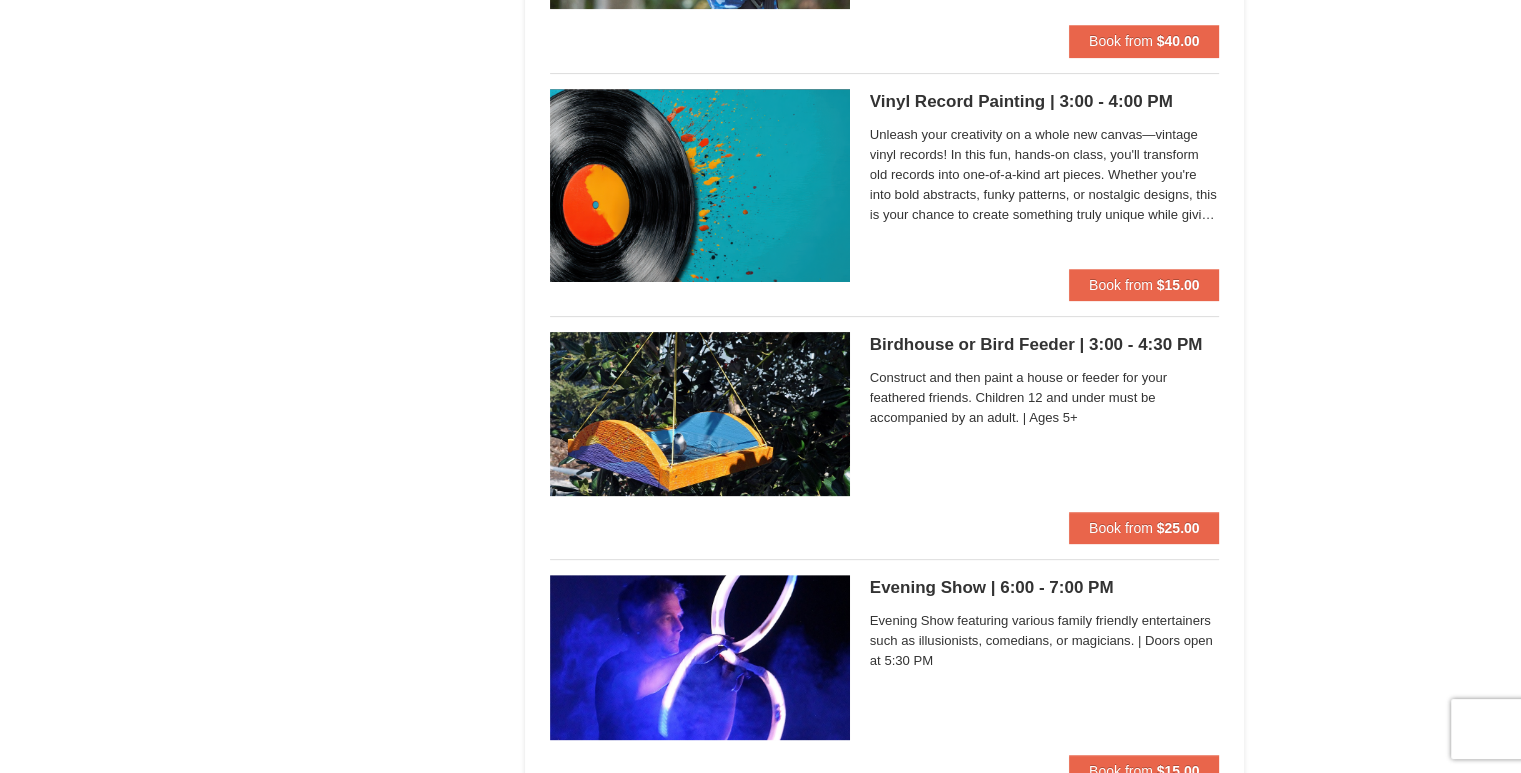 scroll, scrollTop: 8500, scrollLeft: 0, axis: vertical 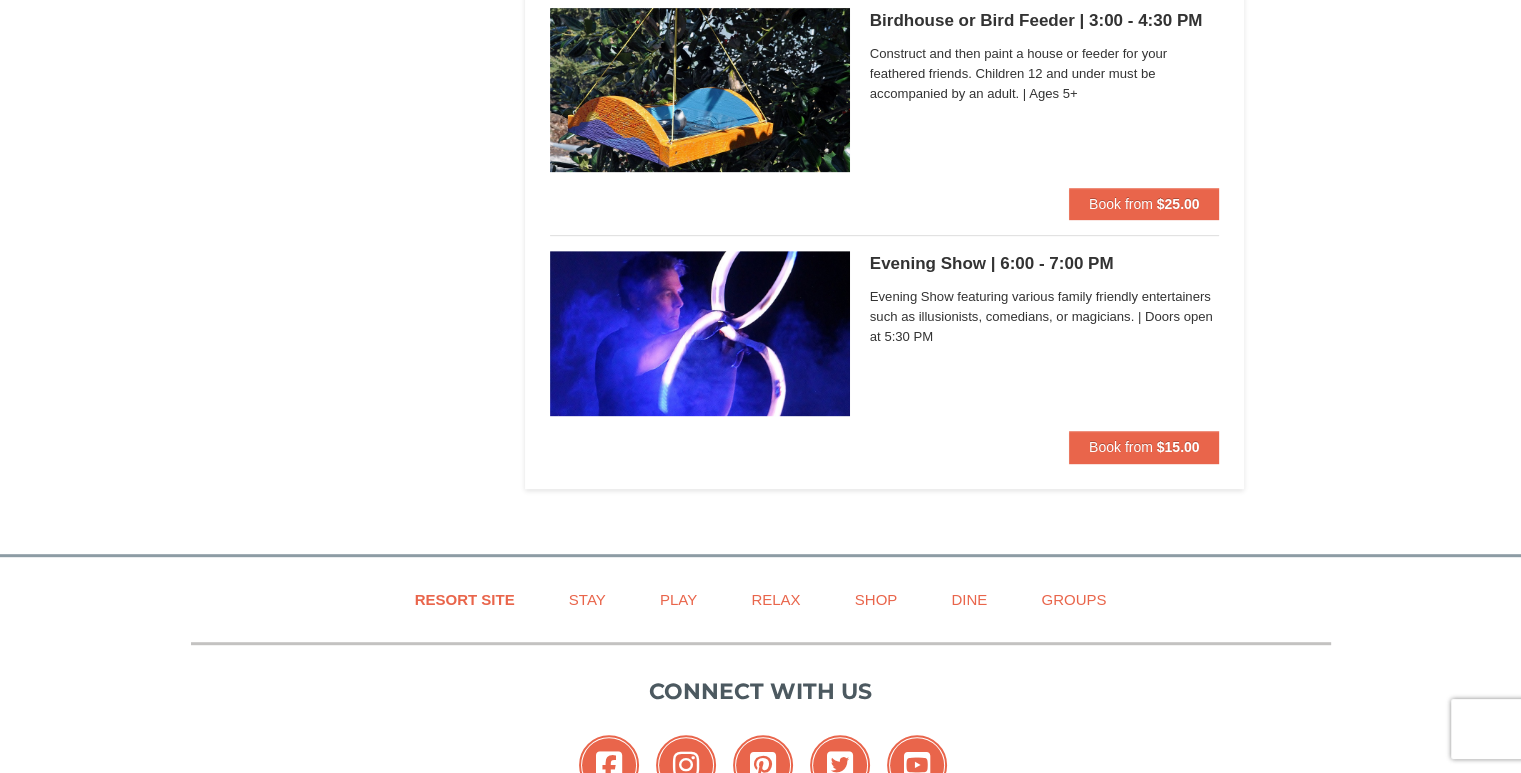 click on "Evening Show featuring various family friendly entertainers such as illusionists, comedians, or magicians. | Doors open at 5:30 PM" at bounding box center [1045, 317] 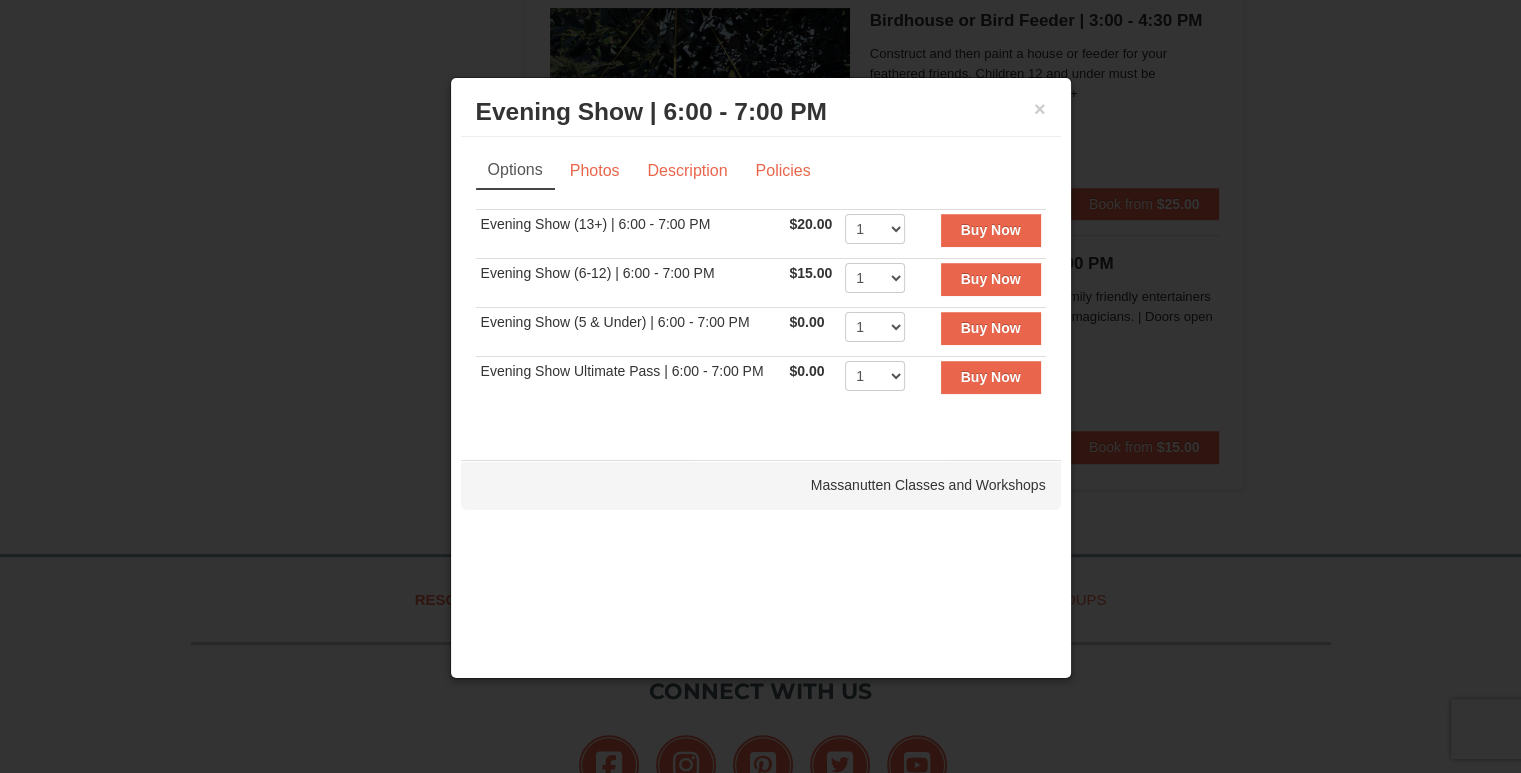 click on "Evening Show | 6:00 - 7:00 PM  Massanutten Classes and Workshops" at bounding box center (761, 112) 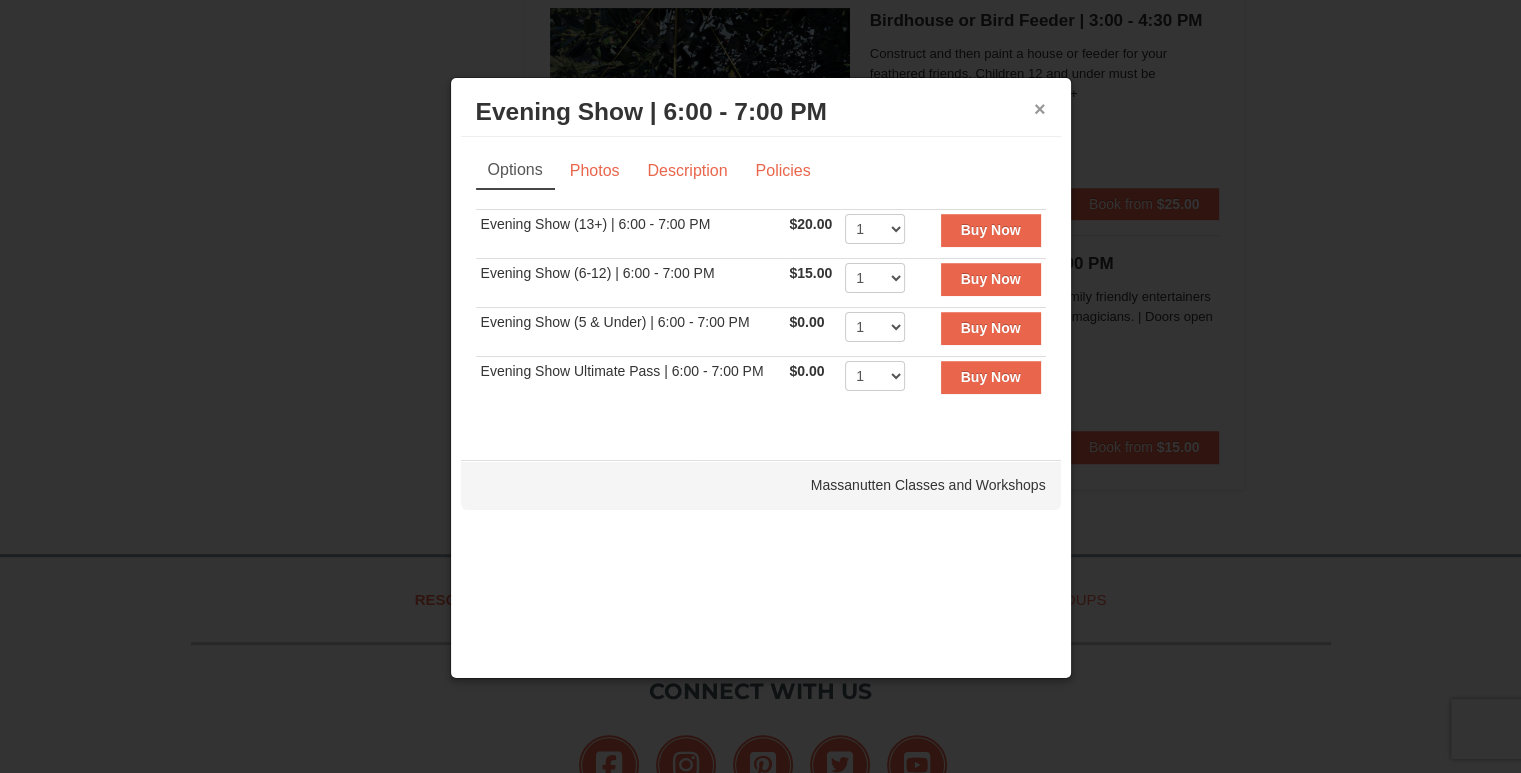 click on "×" at bounding box center (1040, 109) 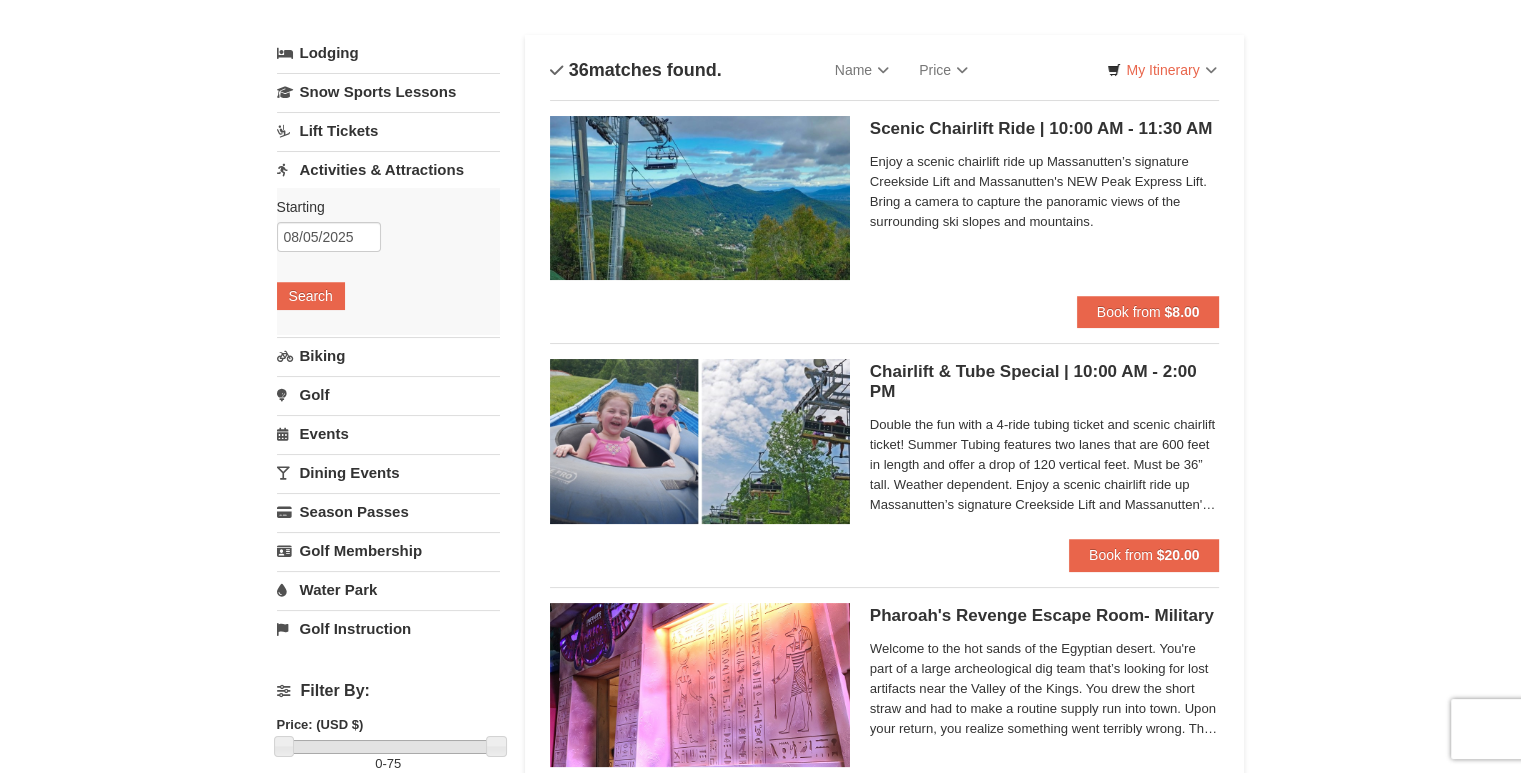 scroll, scrollTop: 0, scrollLeft: 0, axis: both 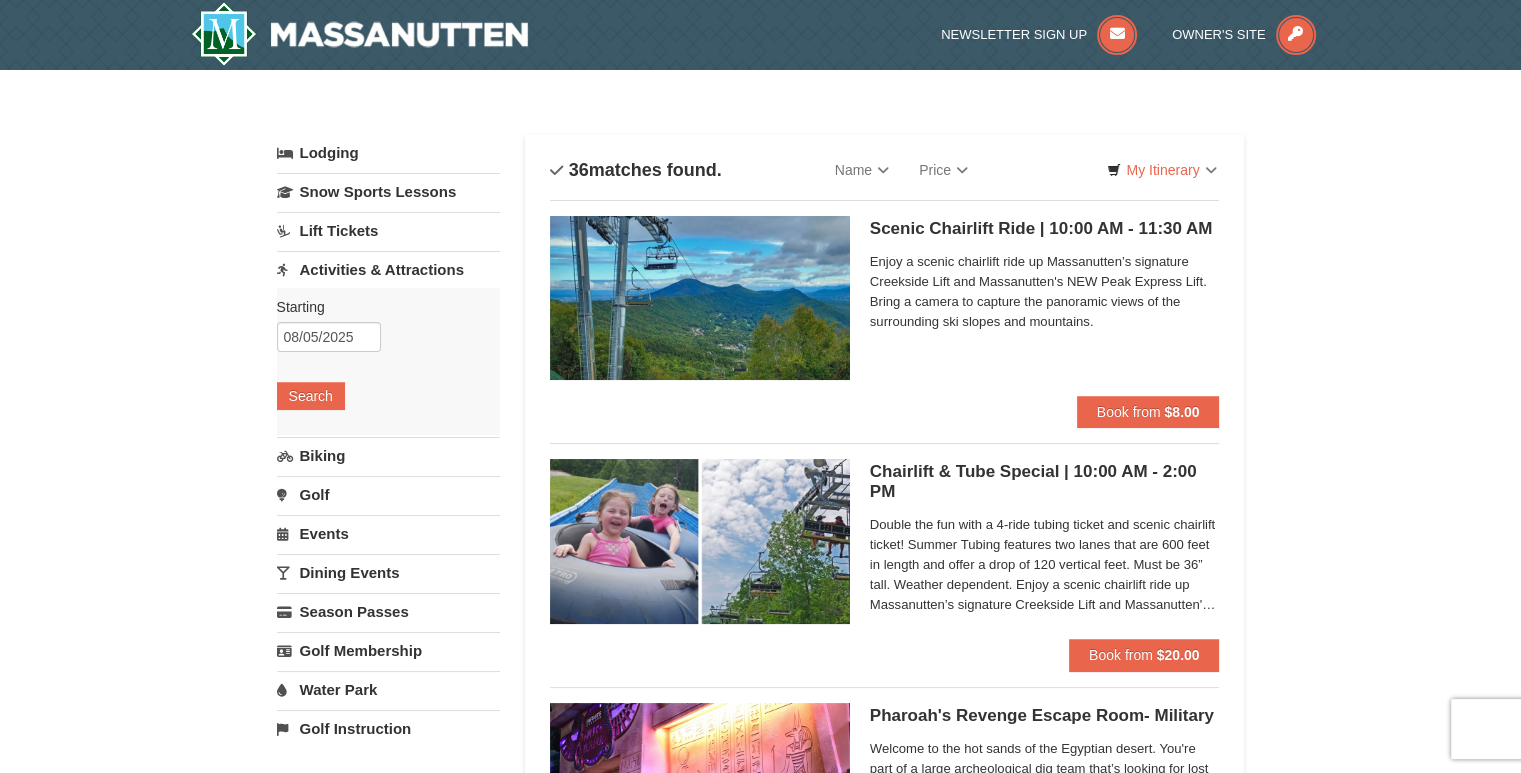 click on "Chairlift & Tube Special | 10:00 AM - 2:00 PM  Massanutten Family Adventure Park" at bounding box center (1045, 482) 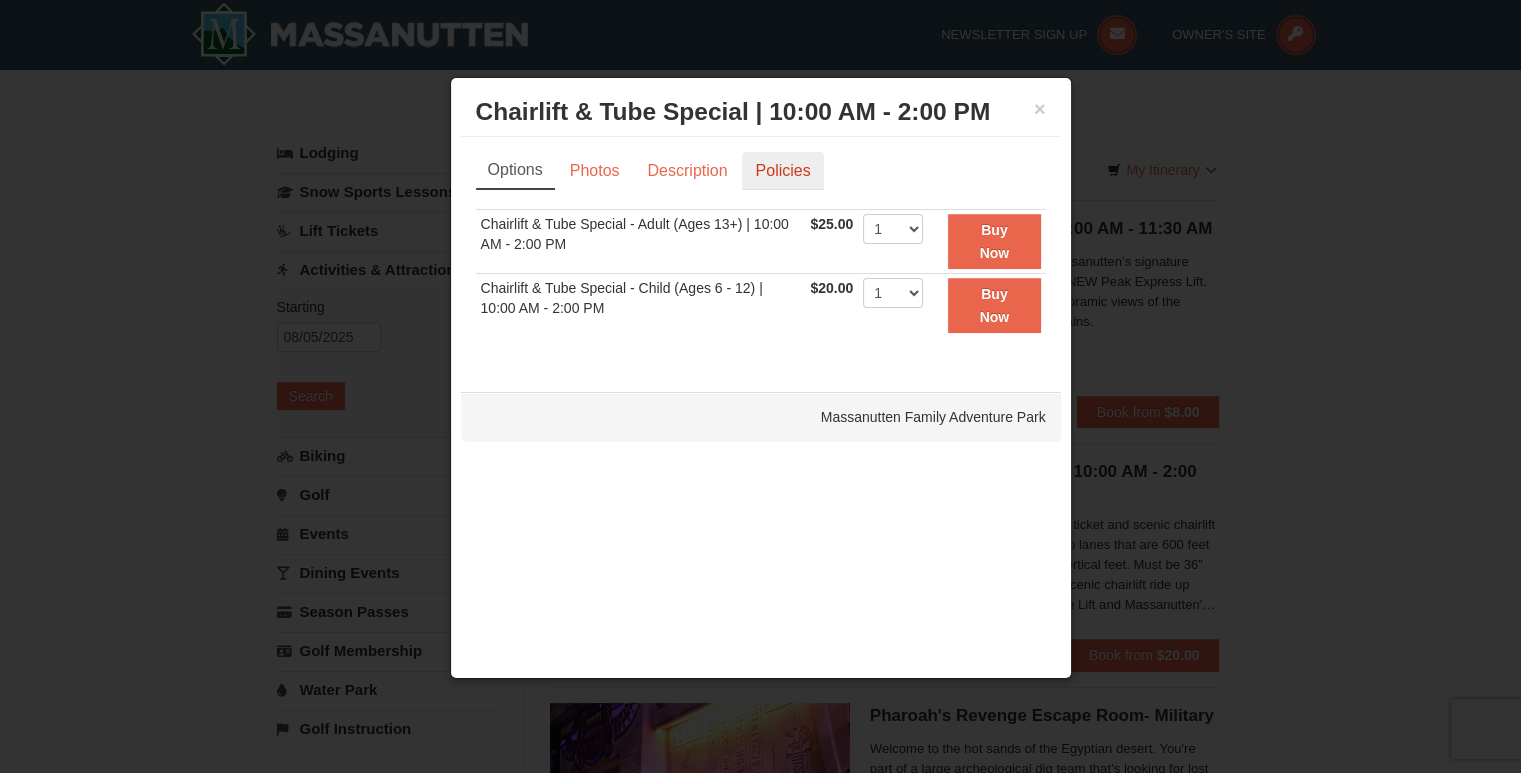 click on "Policies" at bounding box center (782, 171) 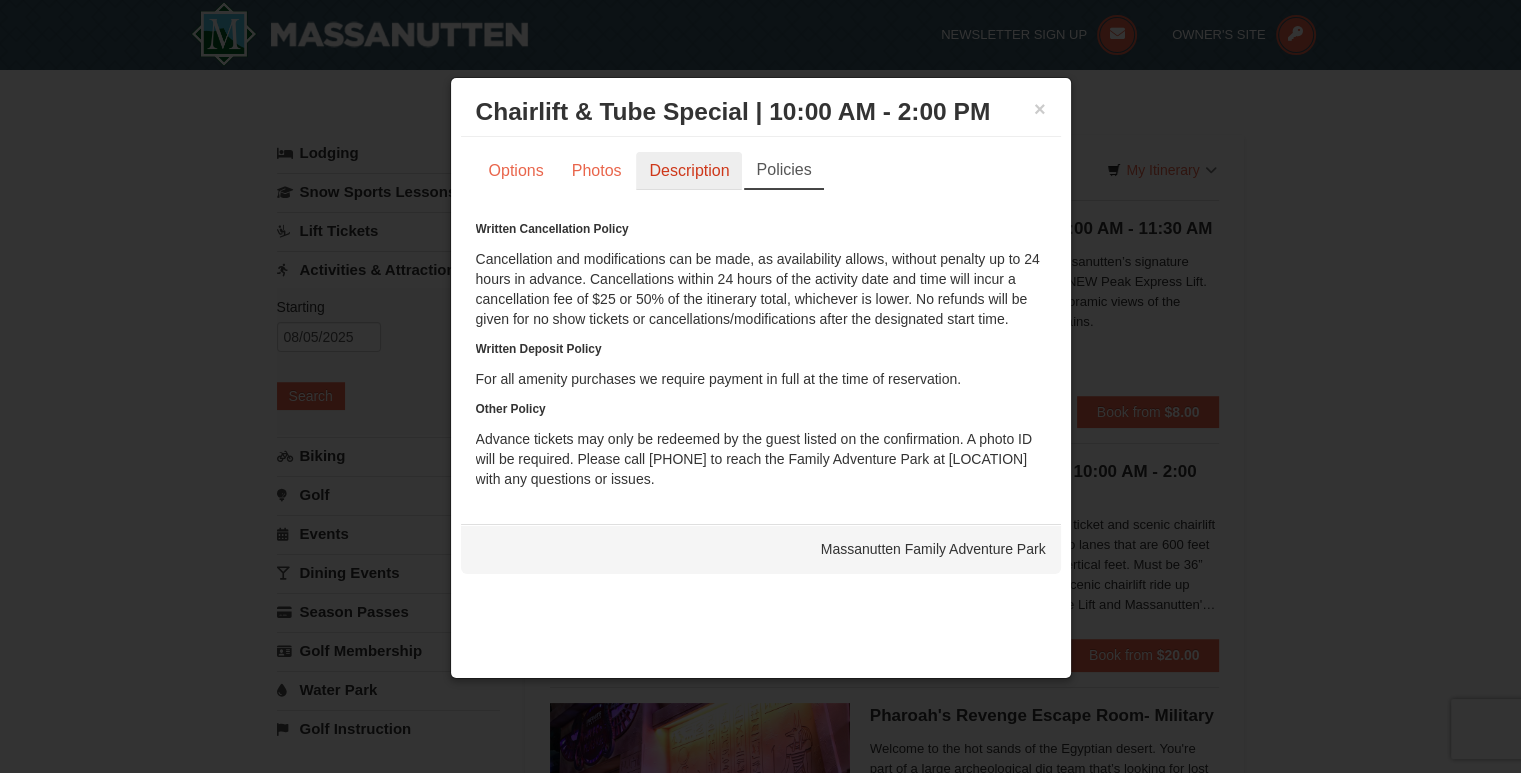 click on "Description" at bounding box center [689, 171] 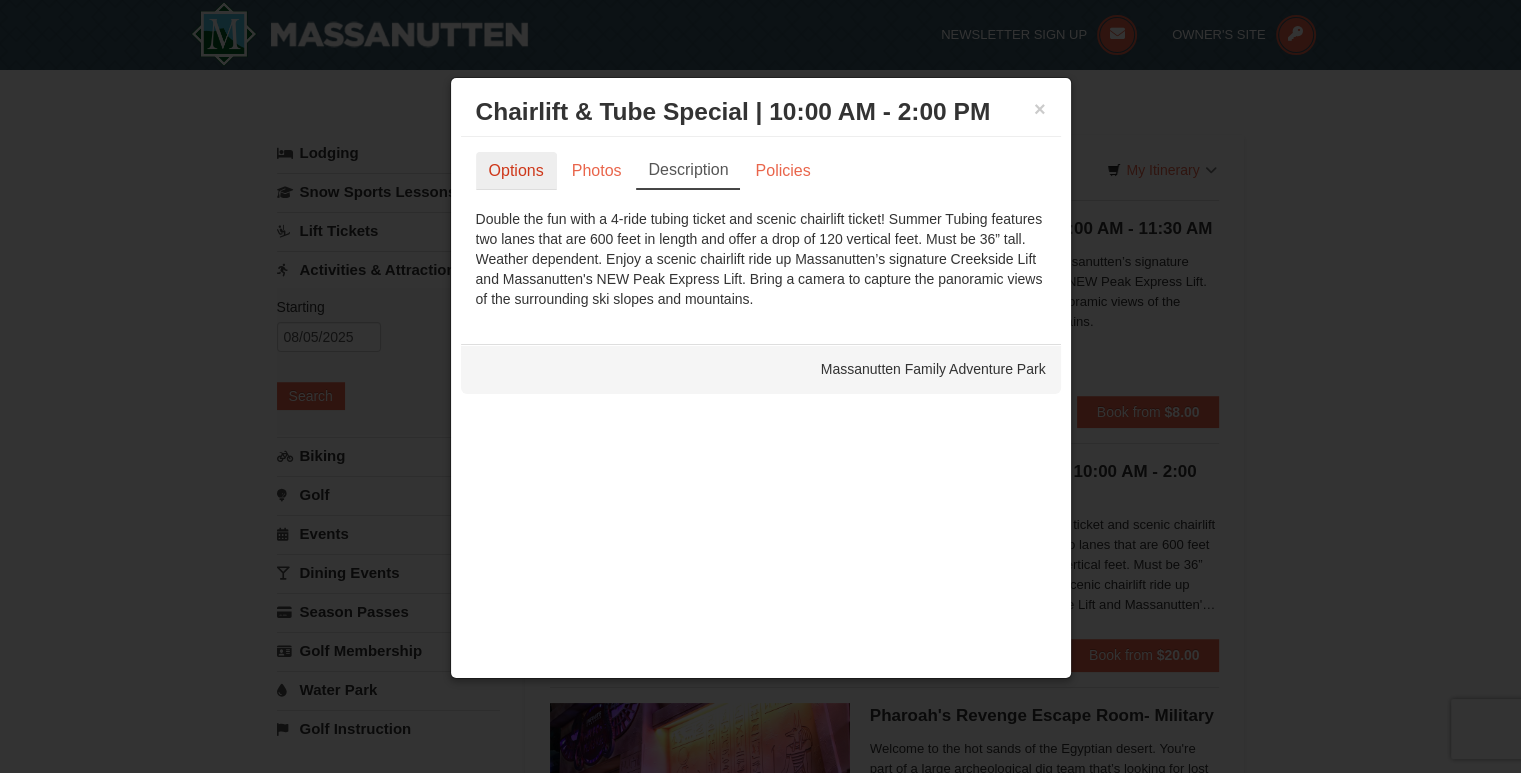 click on "Options" at bounding box center (516, 171) 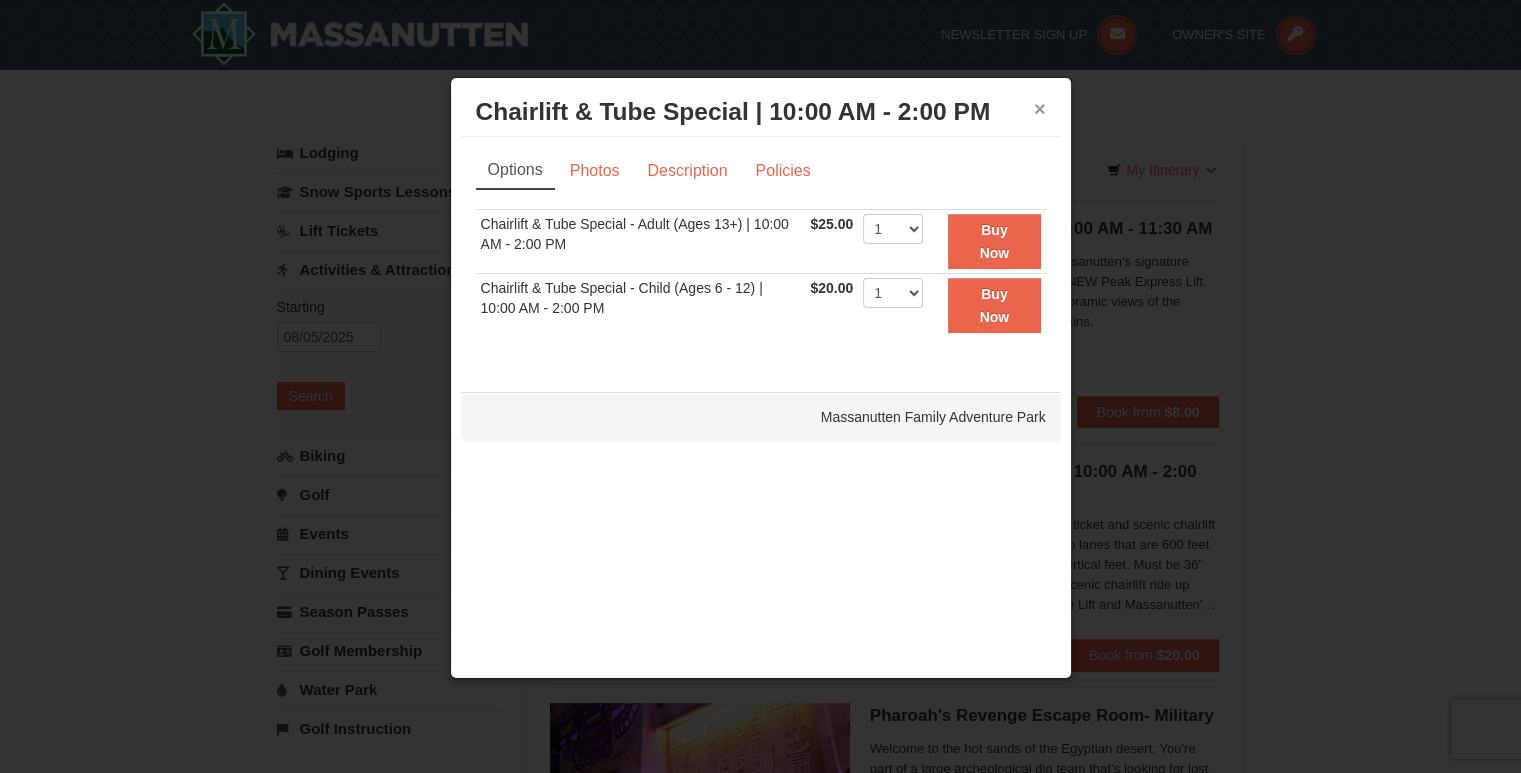 click on "×" at bounding box center (1040, 109) 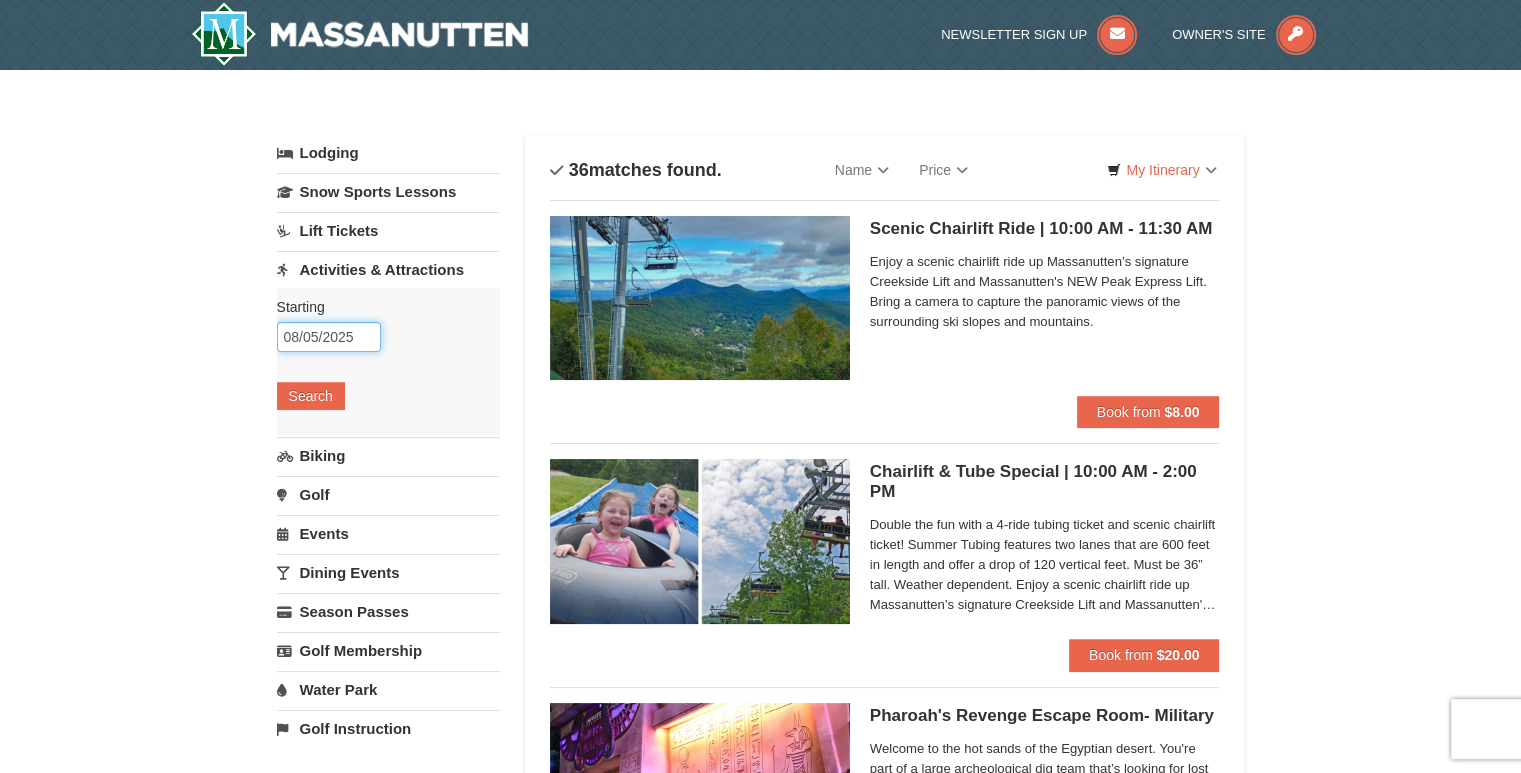 click on "08/05/2025" at bounding box center [329, 337] 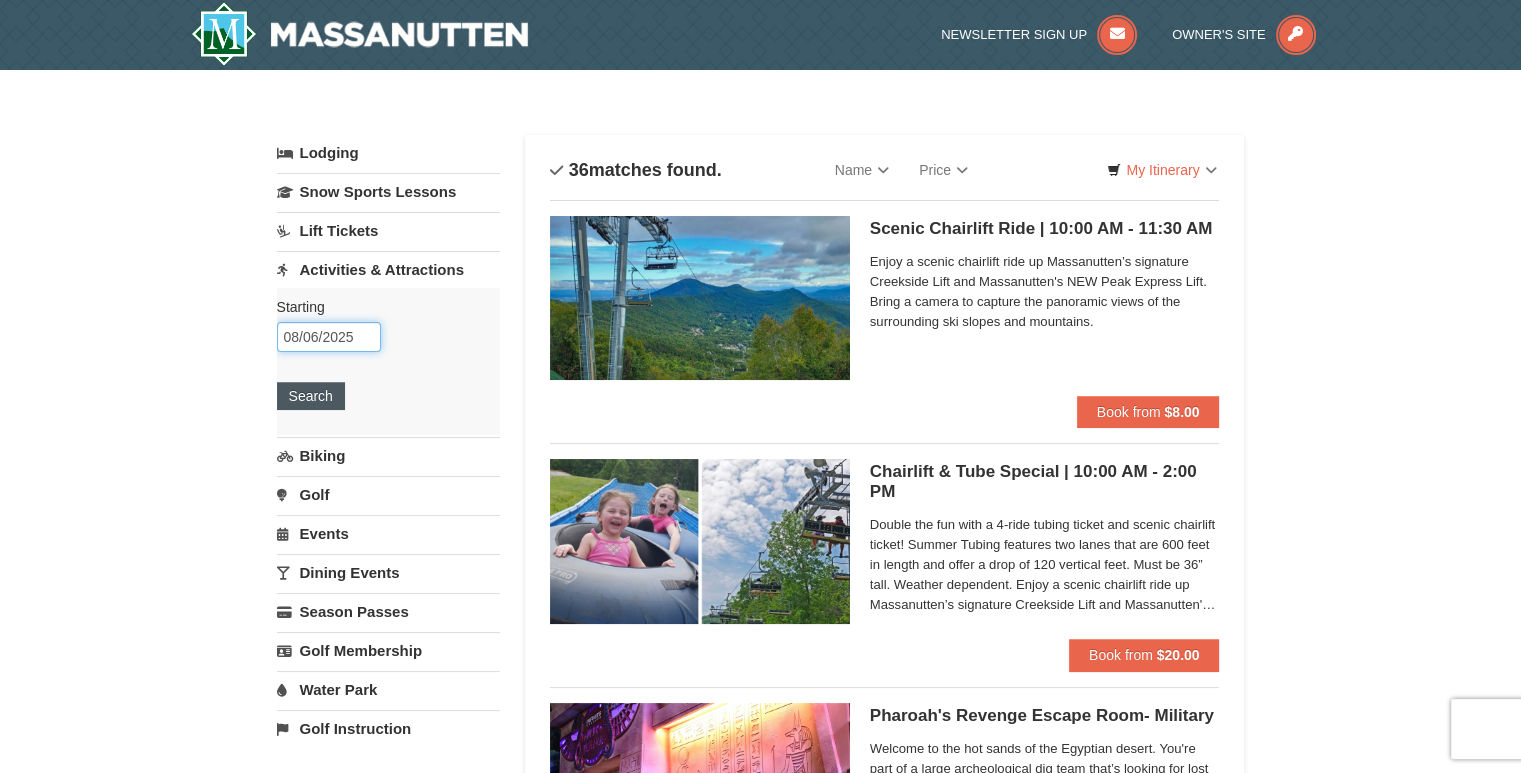 type on "08/06/2025" 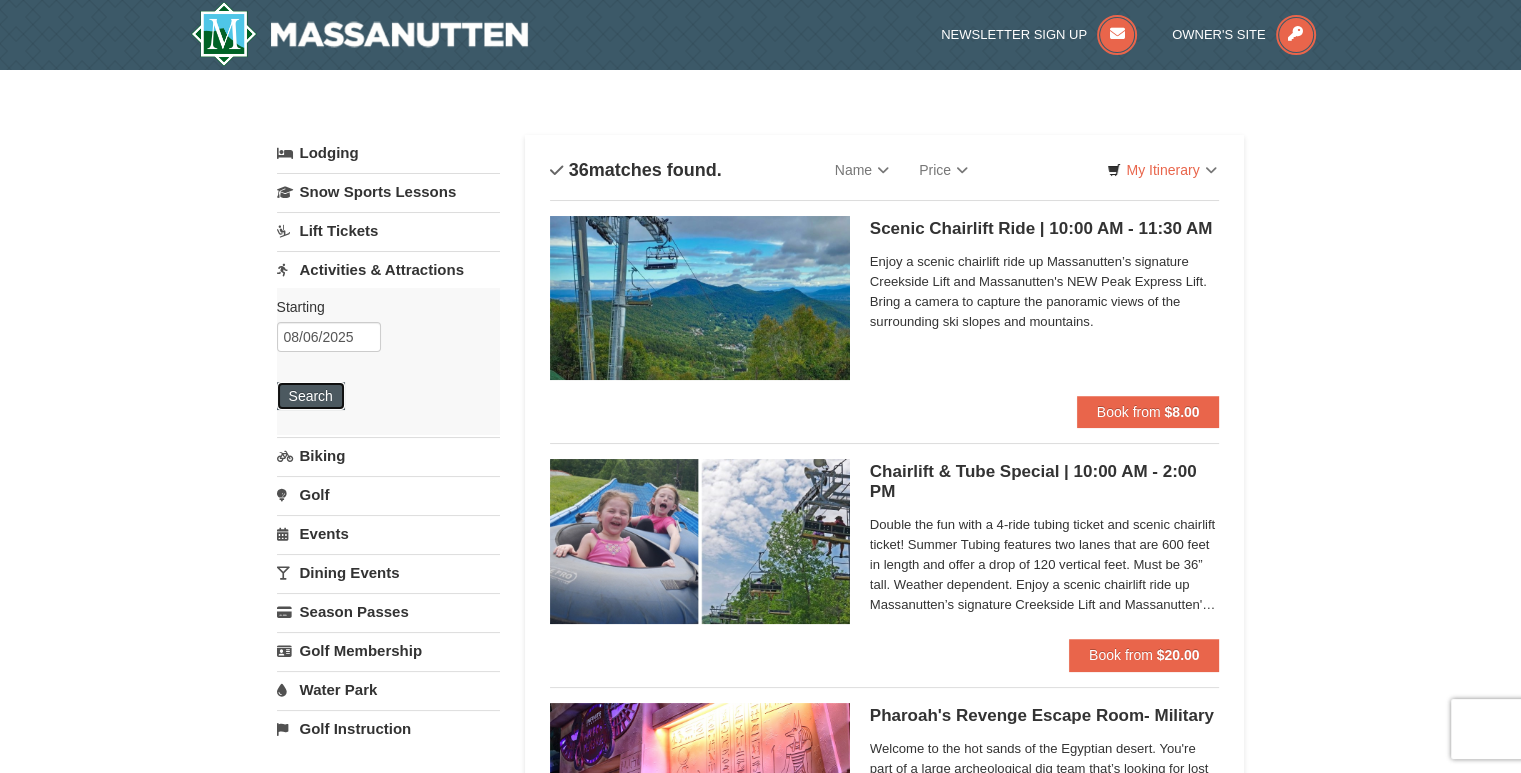 click on "Search" at bounding box center (311, 396) 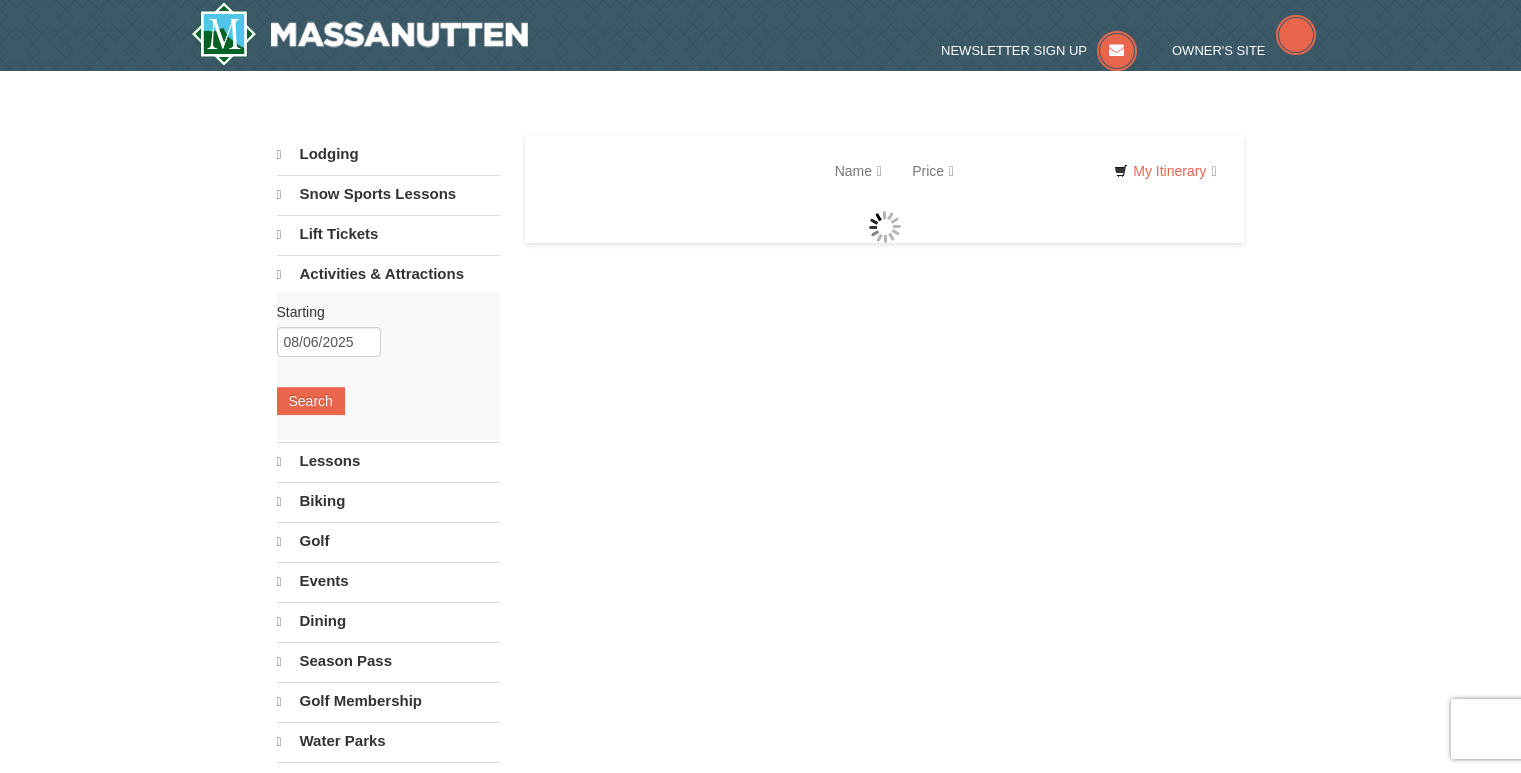 scroll, scrollTop: 0, scrollLeft: 0, axis: both 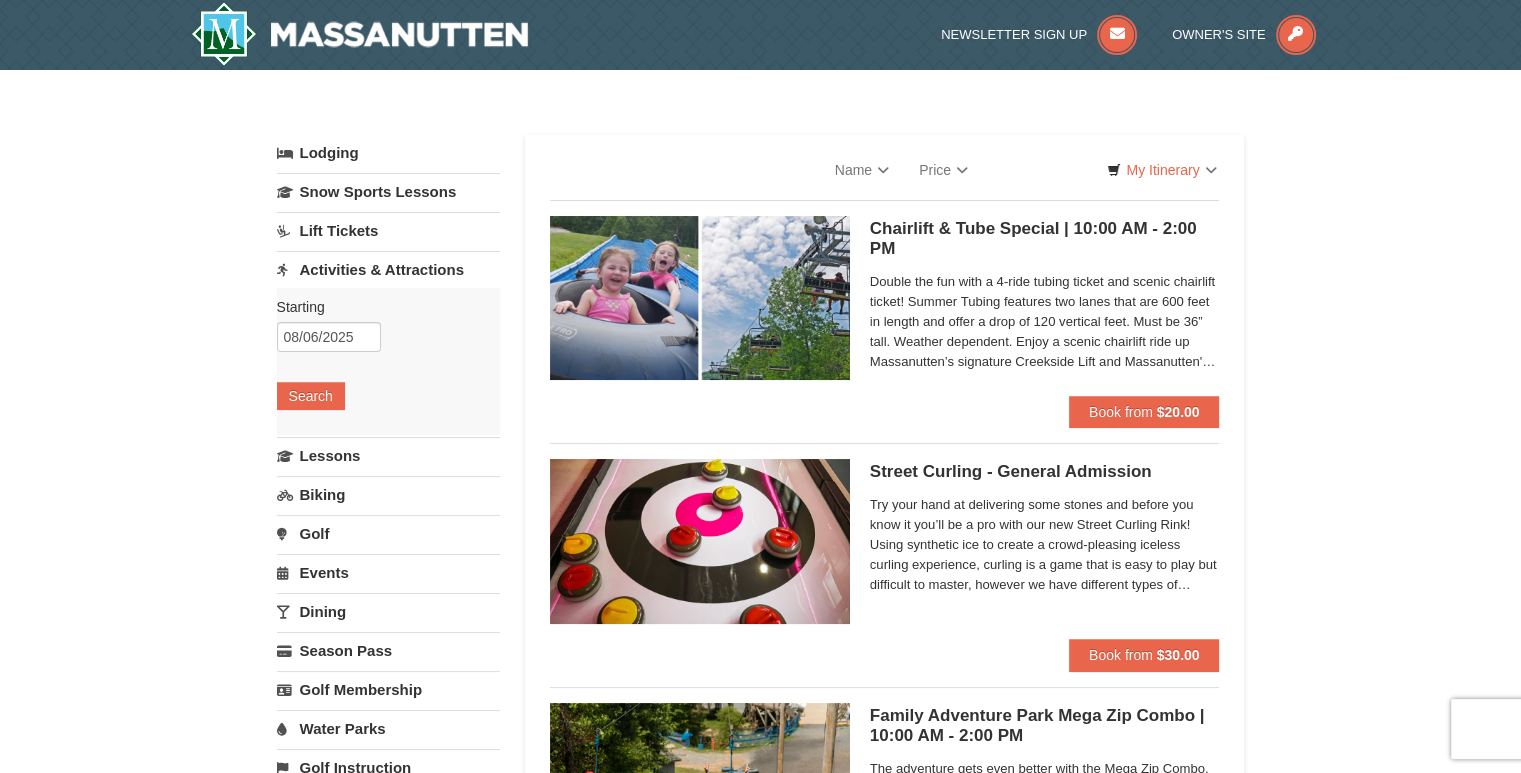 select on "8" 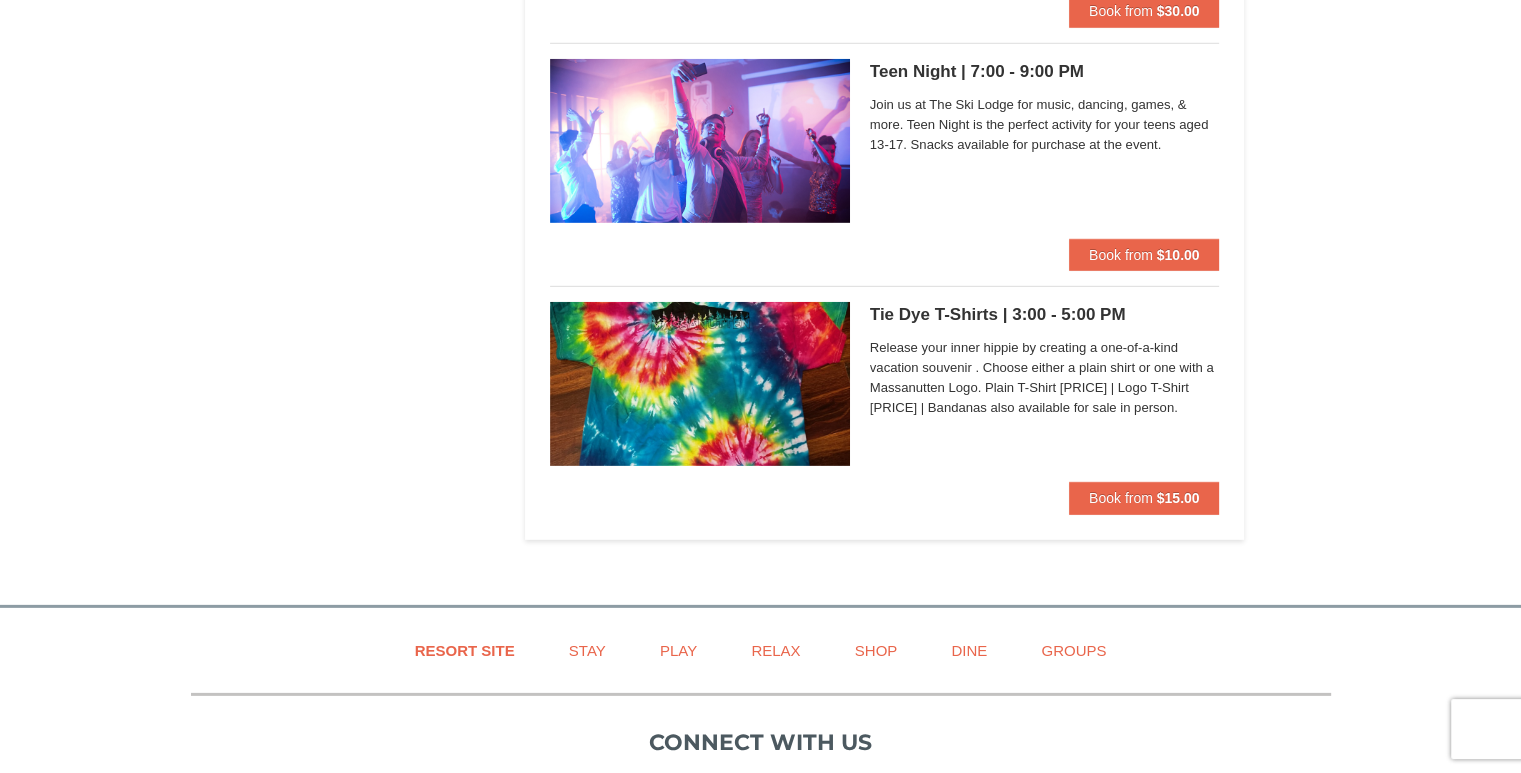 scroll, scrollTop: 6000, scrollLeft: 0, axis: vertical 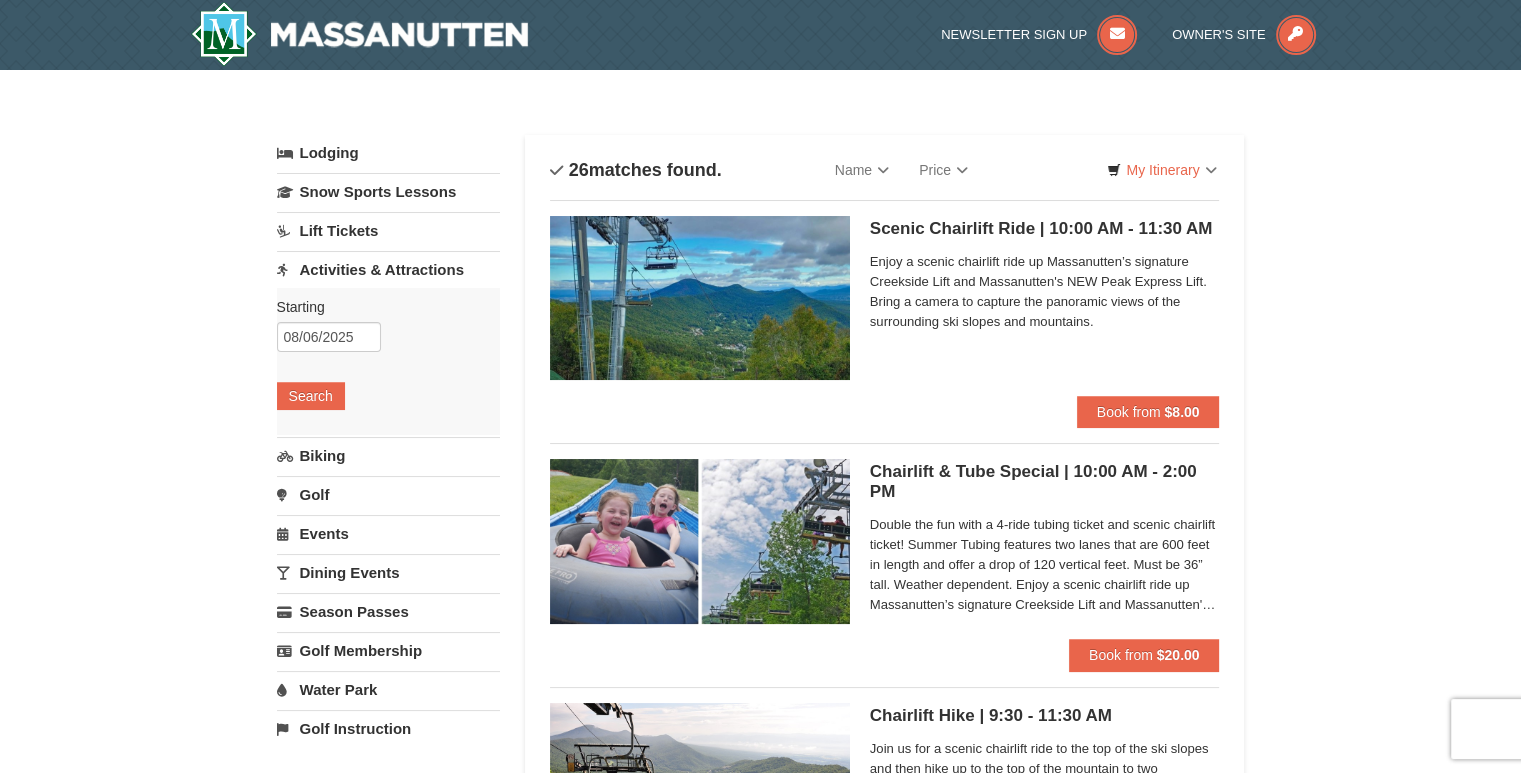 click on "Chairlift & Tube Special | 10:00 AM - 2:00 PM  Massanutten Family Adventure Park" at bounding box center [1045, 482] 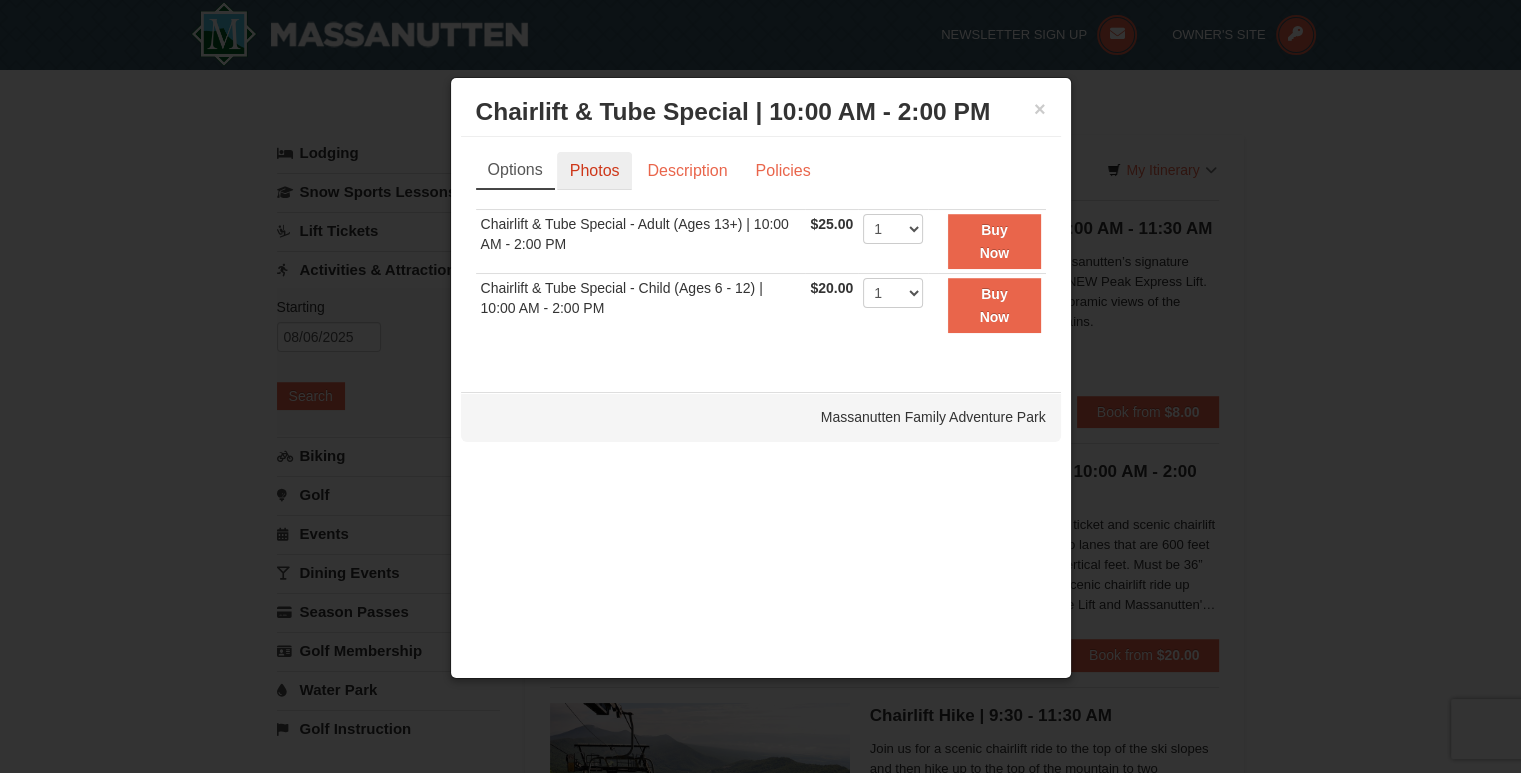 click on "Photos" at bounding box center [595, 171] 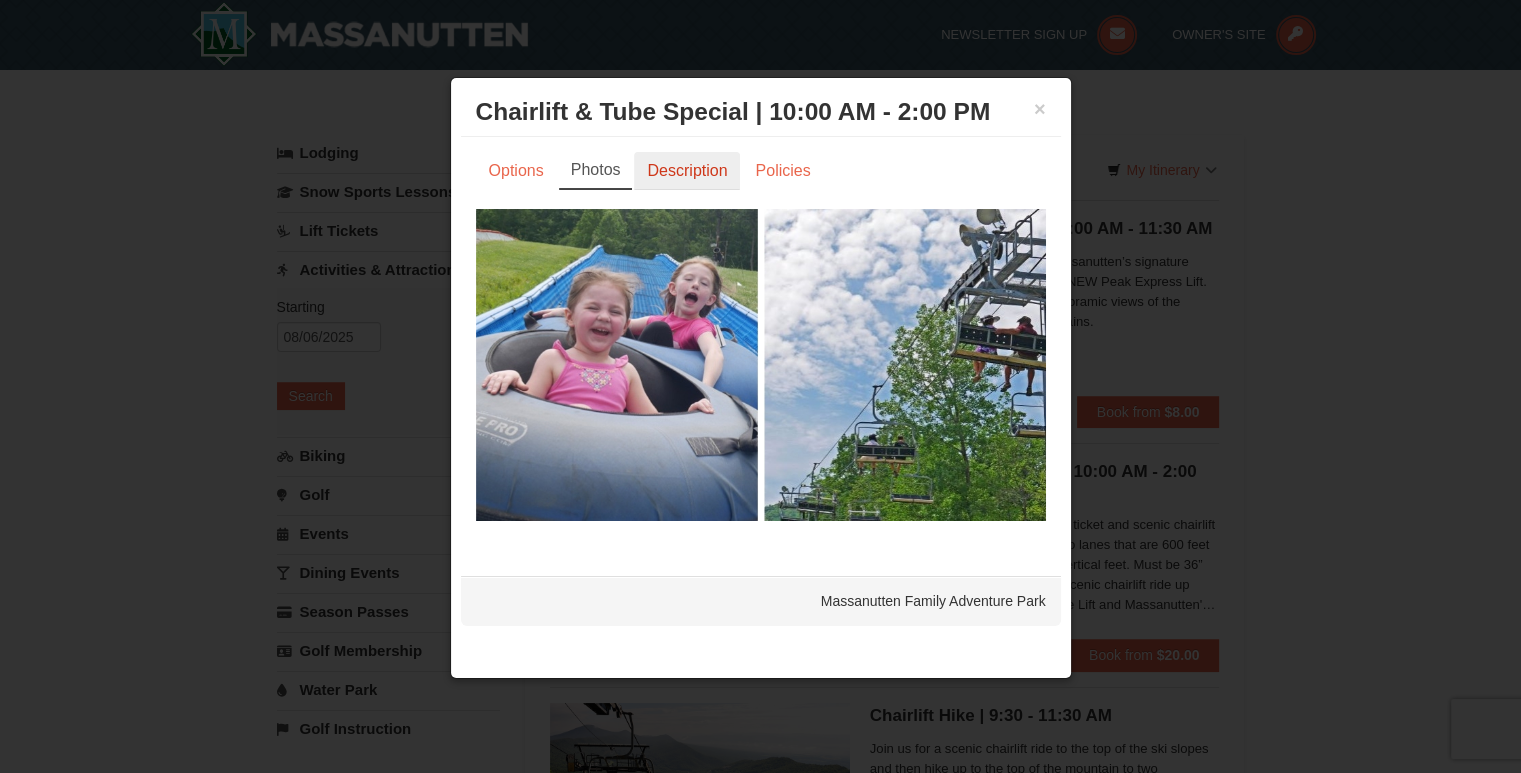 click on "Description" at bounding box center [687, 171] 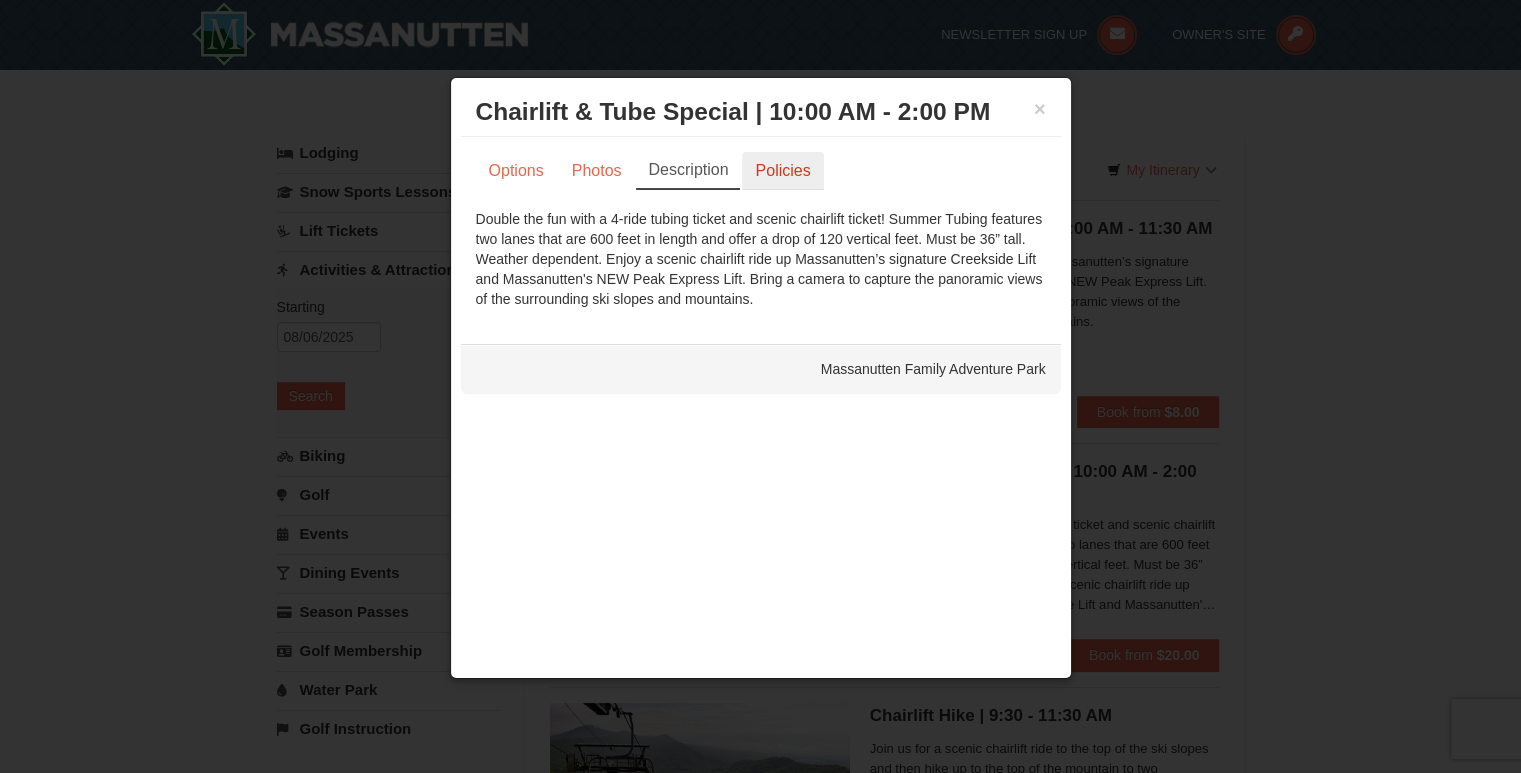 click on "Policies" at bounding box center (782, 171) 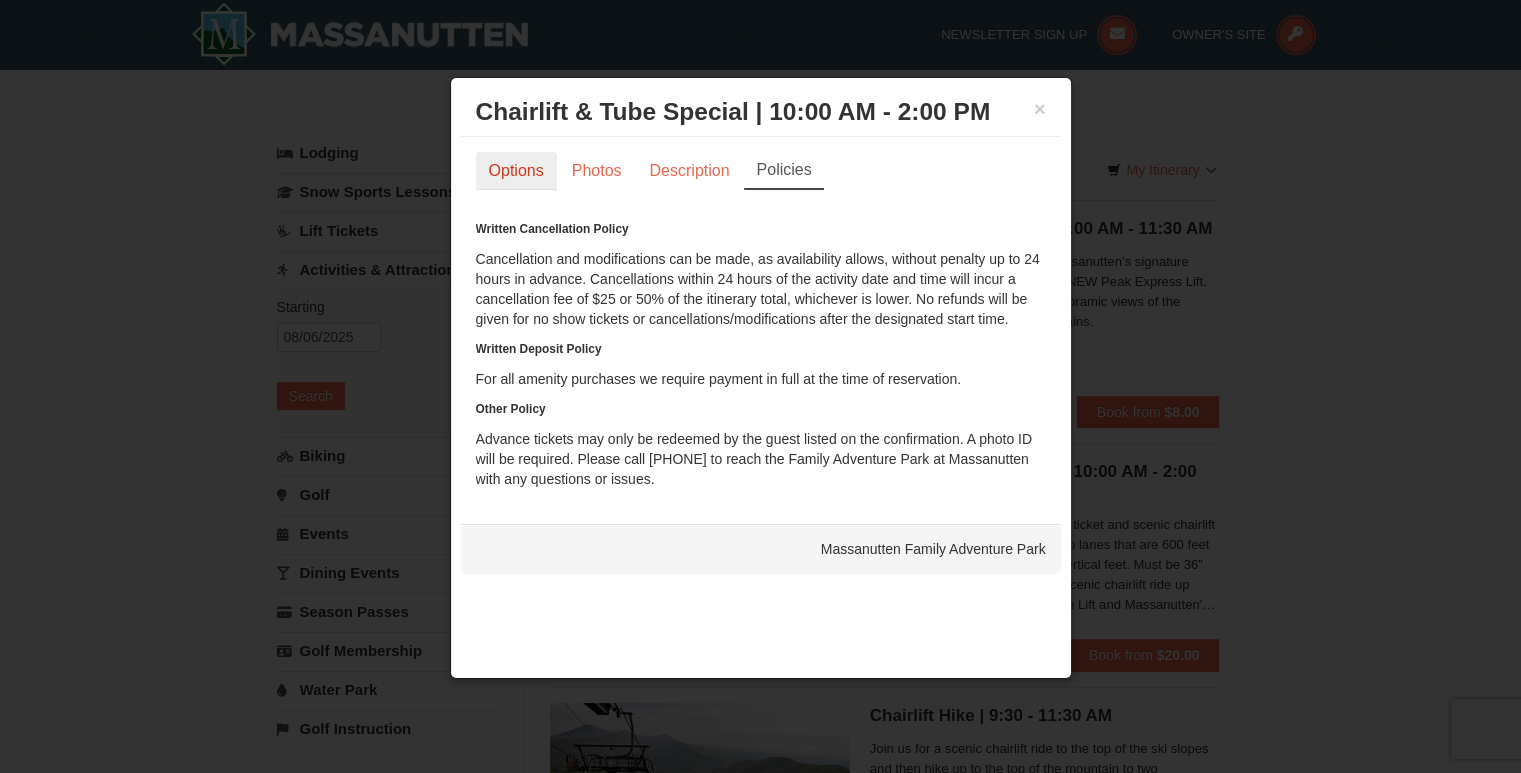 click on "Options" at bounding box center [516, 171] 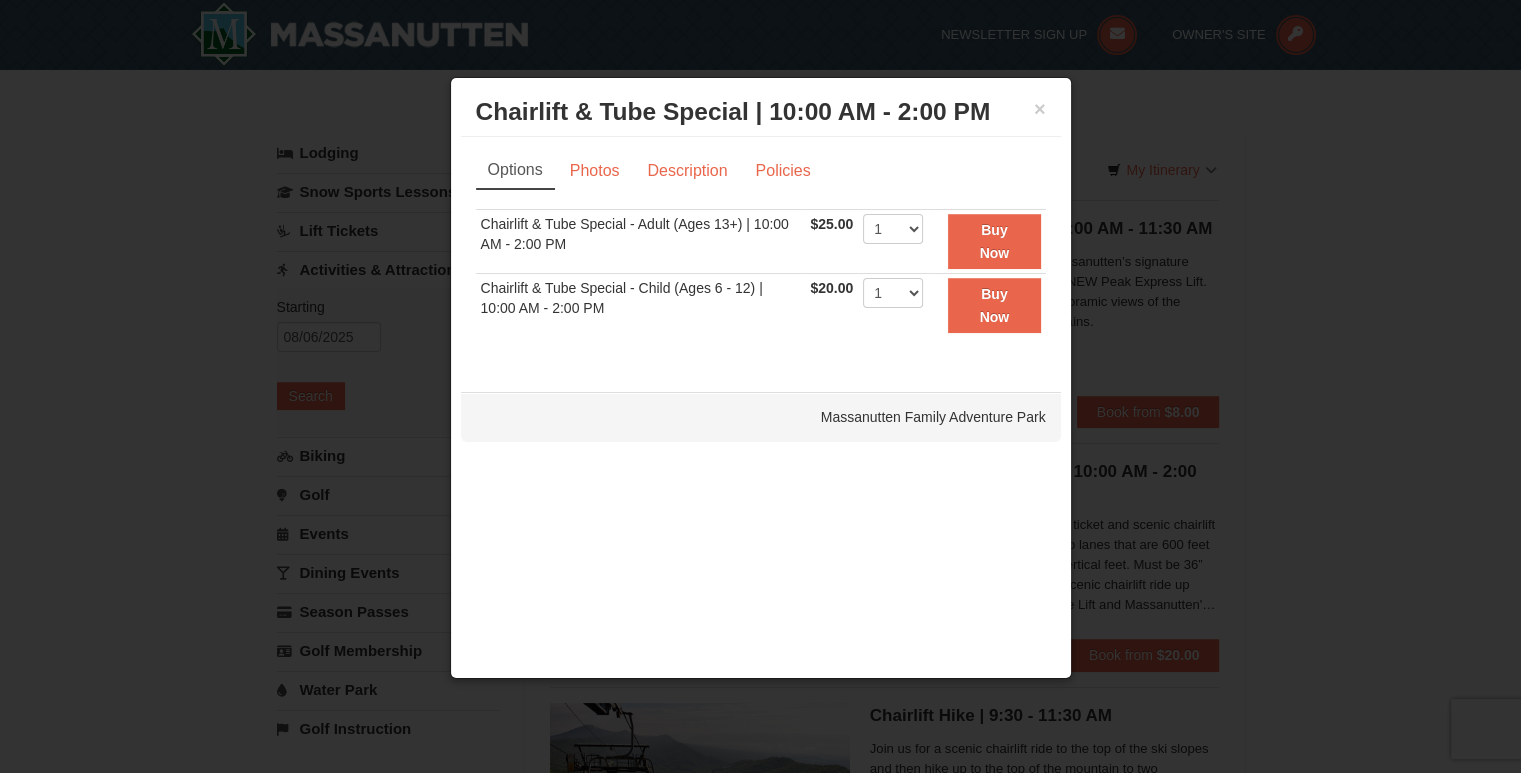 click on "×
Chairlift & Tube Special | 10:00 AM - 2:00 PM  Massanutten Family Adventure Park" at bounding box center (761, 112) 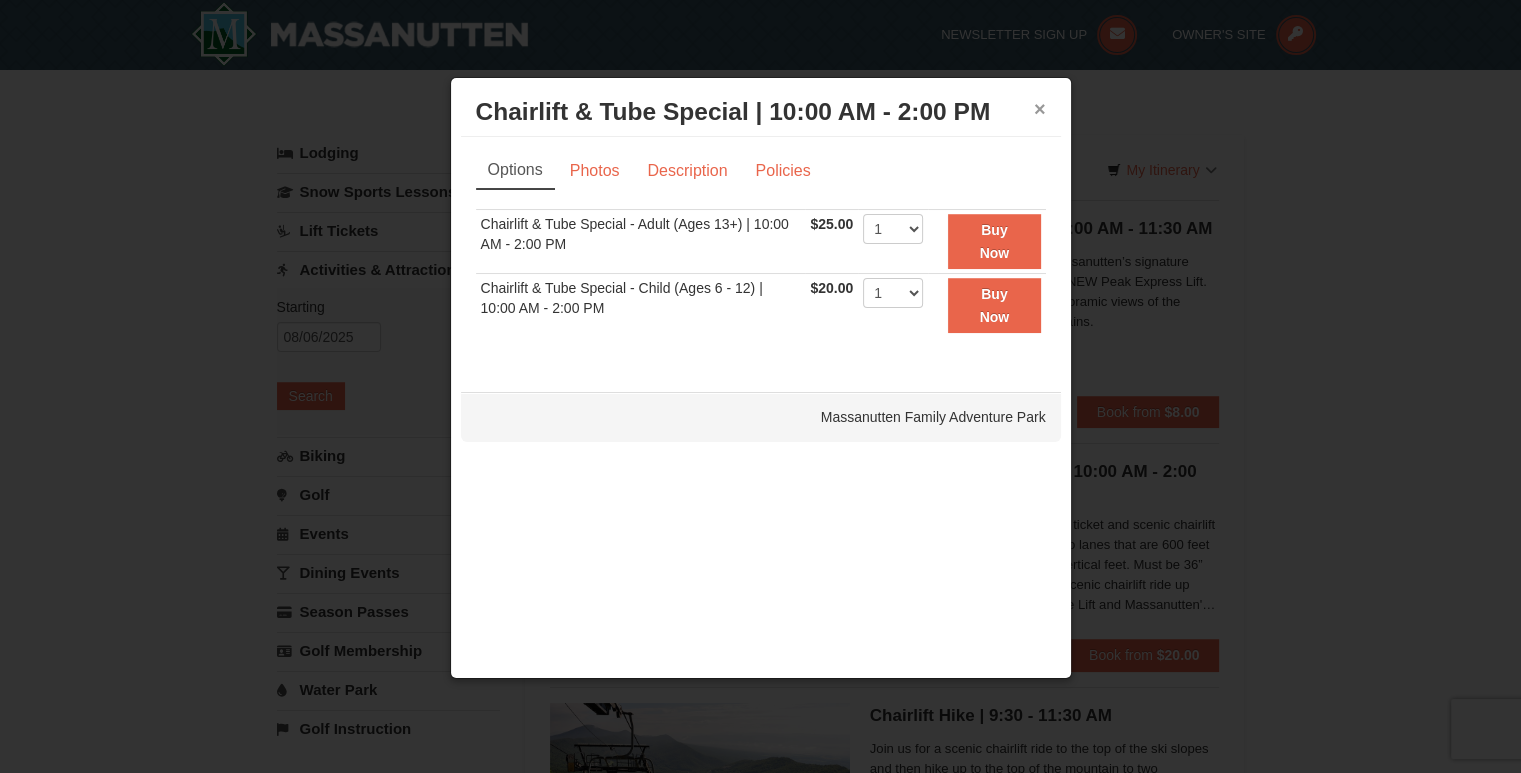 click on "×" at bounding box center (1040, 109) 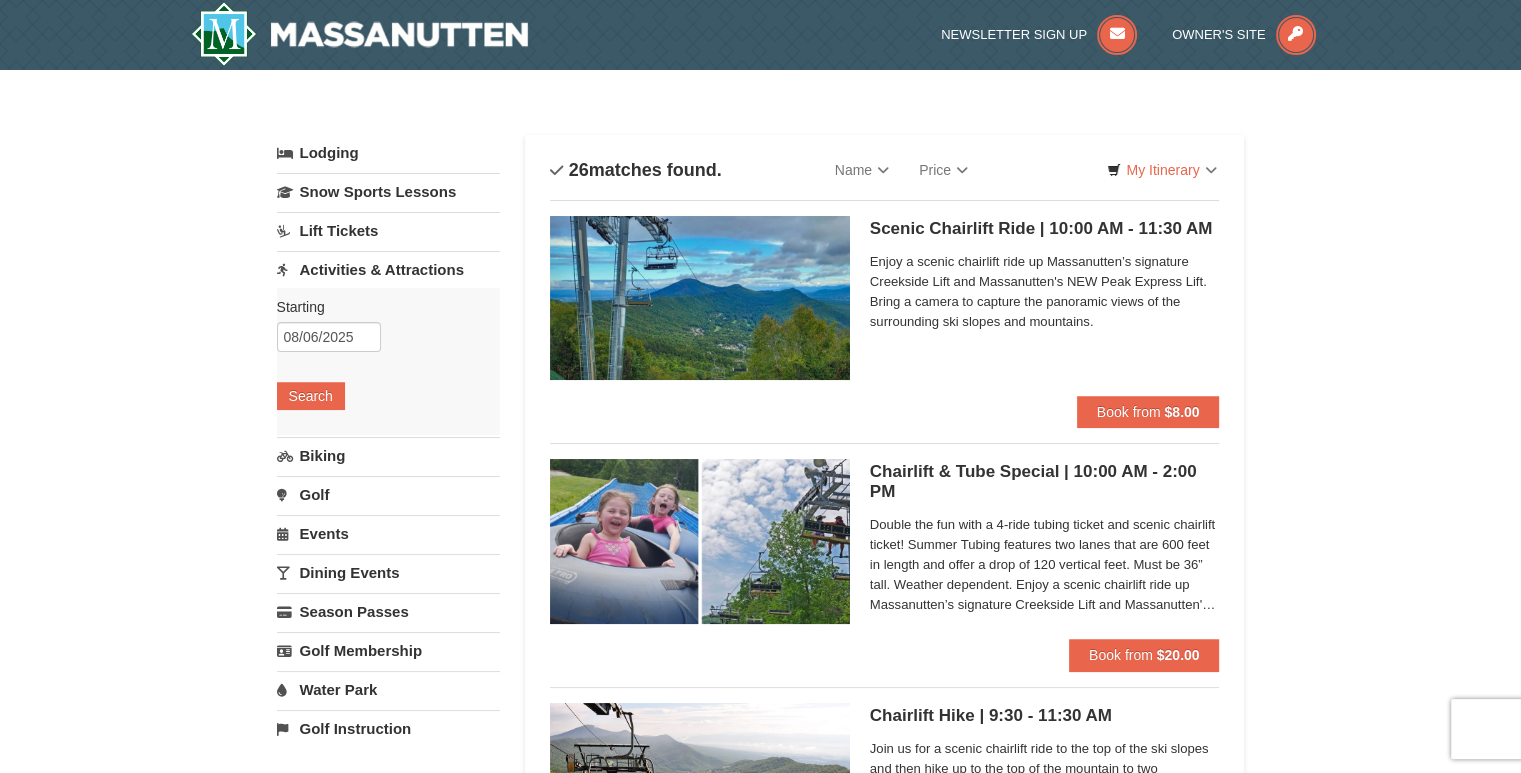 click on "Enjoy a scenic chairlift ride up Massanutten’s signature Creekside Lift and Massanutten's NEW Peak Express Lift. Bring a camera to capture the panoramic views of the surrounding ski slopes and mountains." at bounding box center [1045, 292] 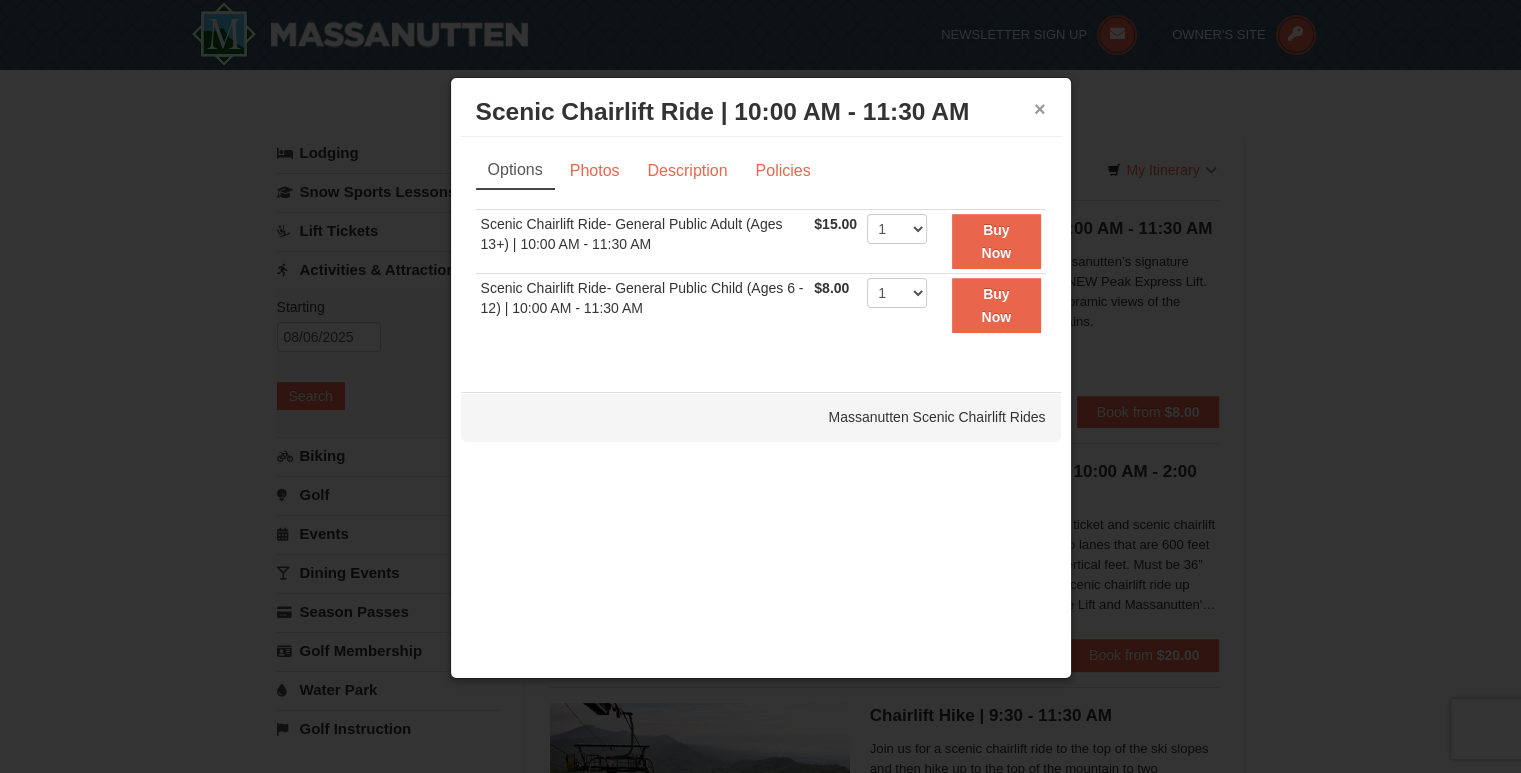 click on "×" at bounding box center (1040, 109) 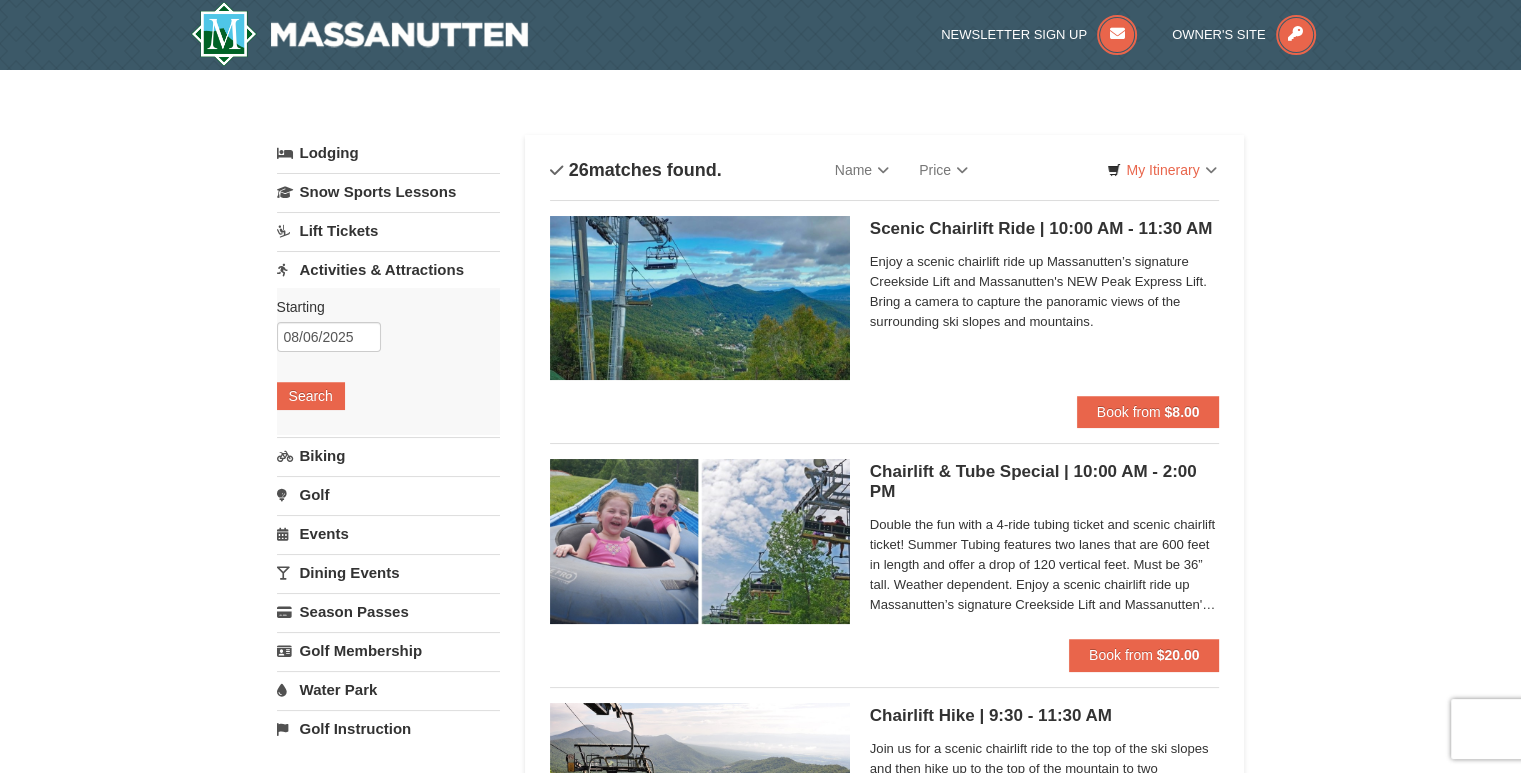 click on "Double the fun with a 4-ride tubing ticket and scenic chairlift ticket!
Summer Tubing features two lanes that are 600 feet in length and offer a drop of 120 vertical feet. Must be 36” tall. Weather dependent.
Enjoy a scenic chairlift ride up Massanutten’s signature Creekside Lift and Massanutten's NEW Peak Express Lift. Bring a camera to capture the panoramic views of the surrounding ski slopes and mountains." at bounding box center [1045, 565] 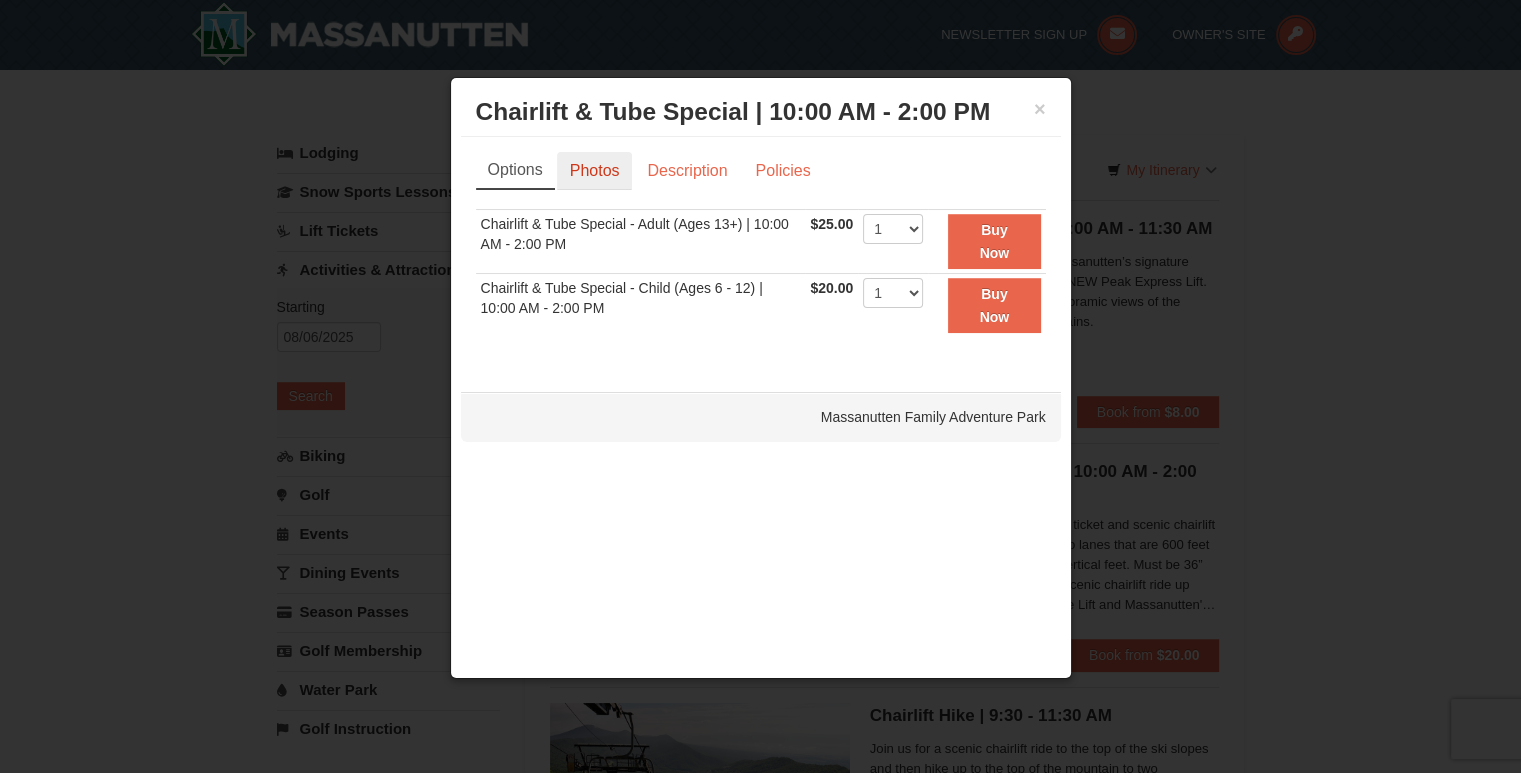 click on "Photos" at bounding box center [595, 171] 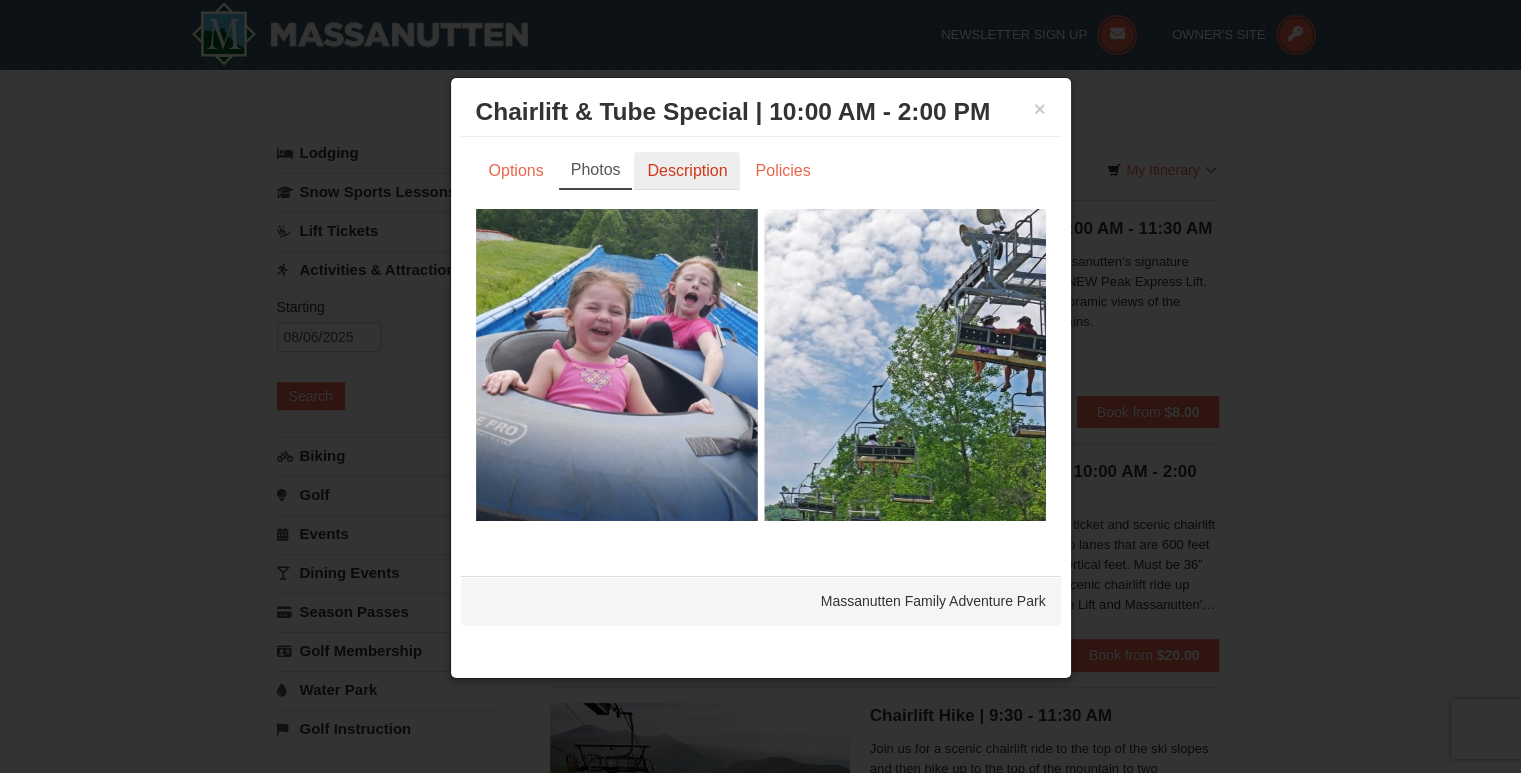 click on "Description" at bounding box center [687, 171] 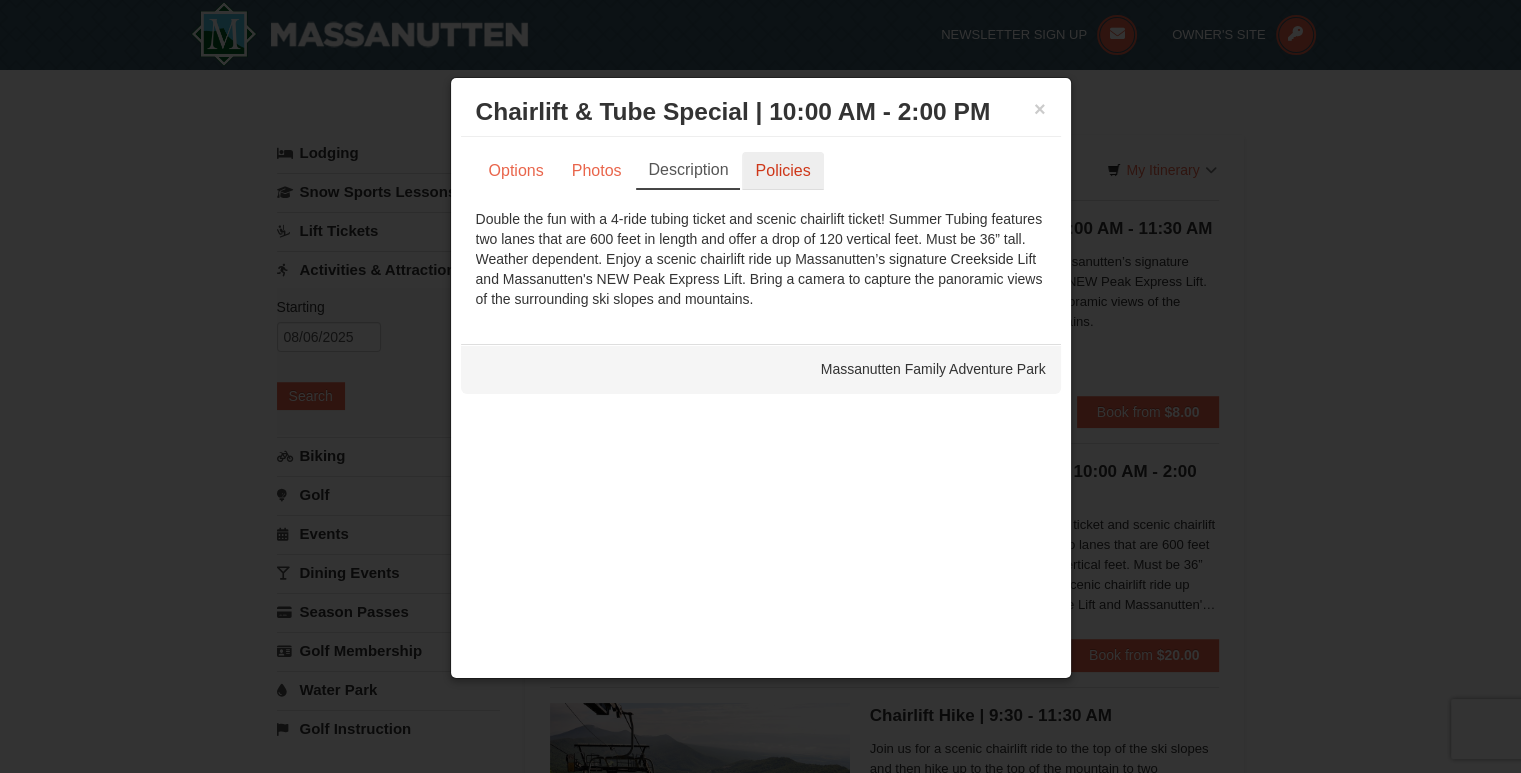 click on "Policies" at bounding box center [782, 171] 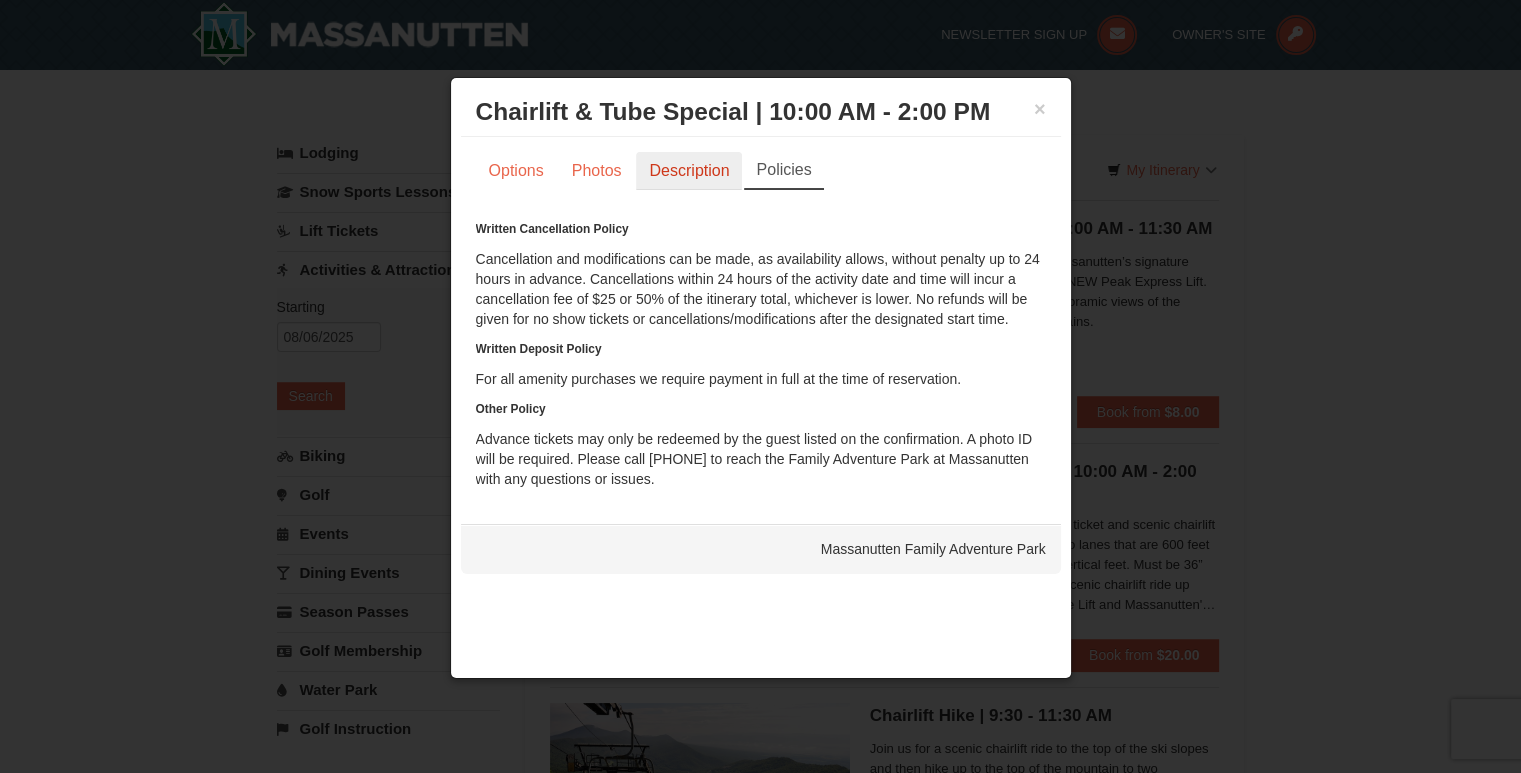 click on "Description" at bounding box center [689, 171] 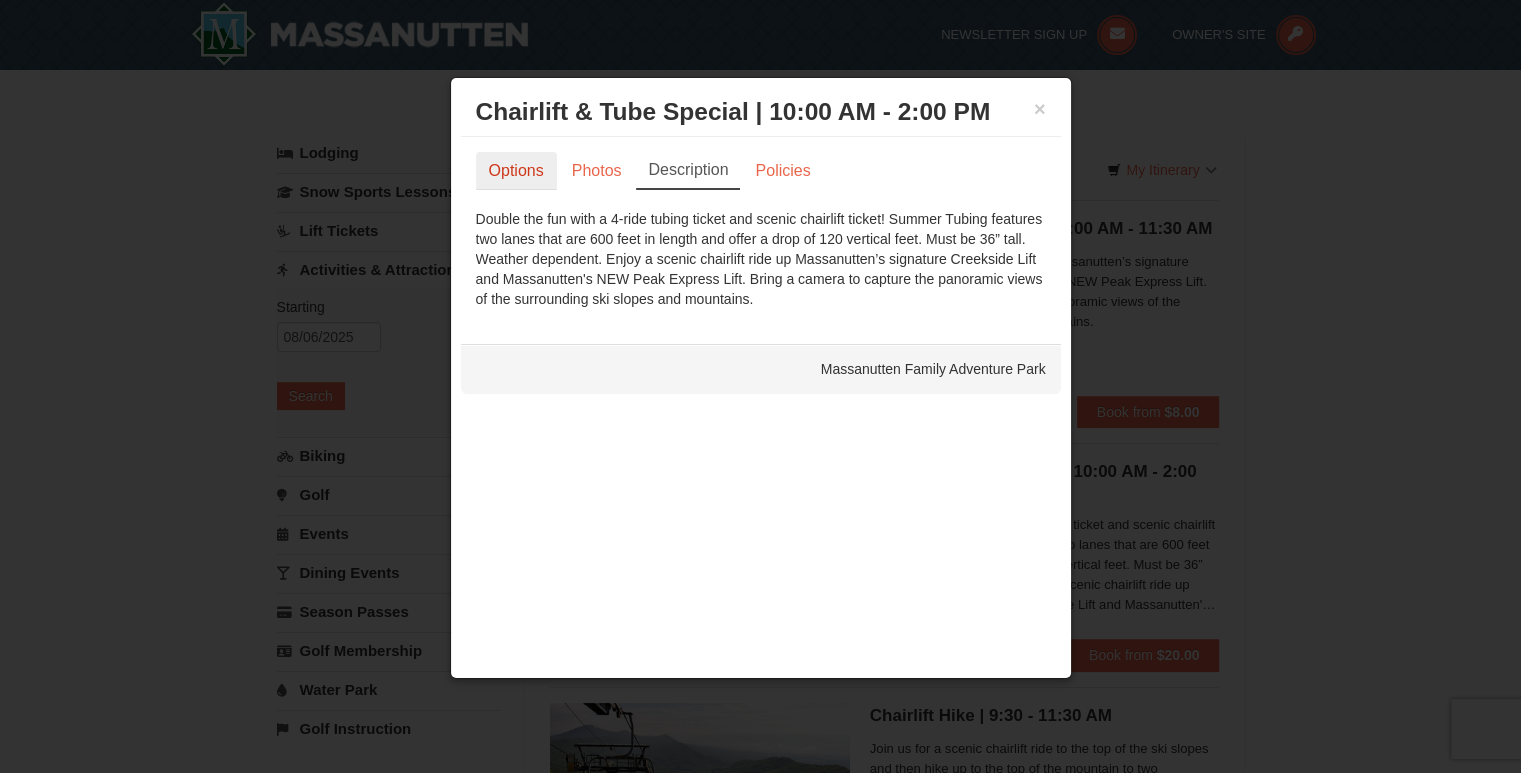 click on "Options" at bounding box center (516, 171) 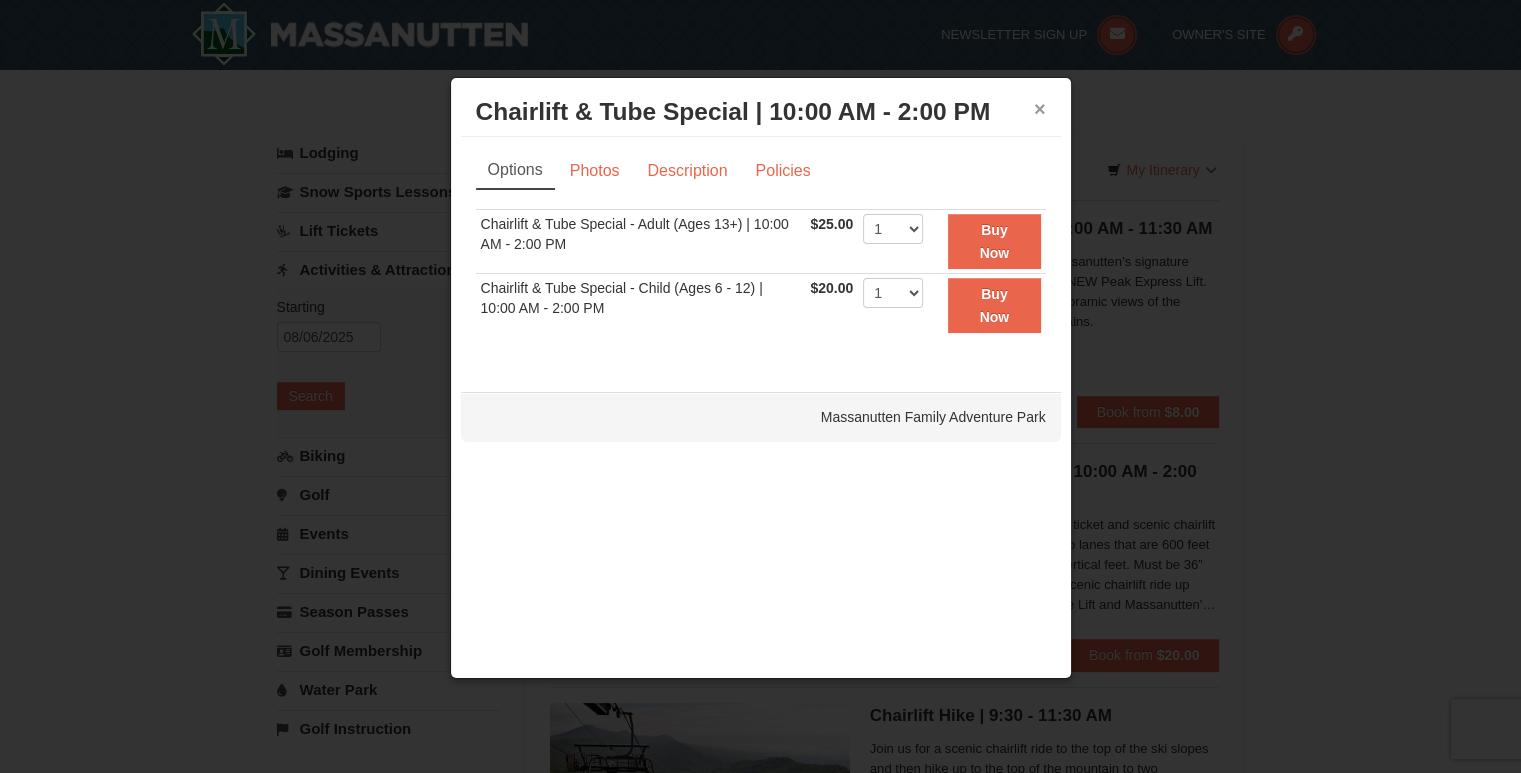 click on "×" at bounding box center [1040, 109] 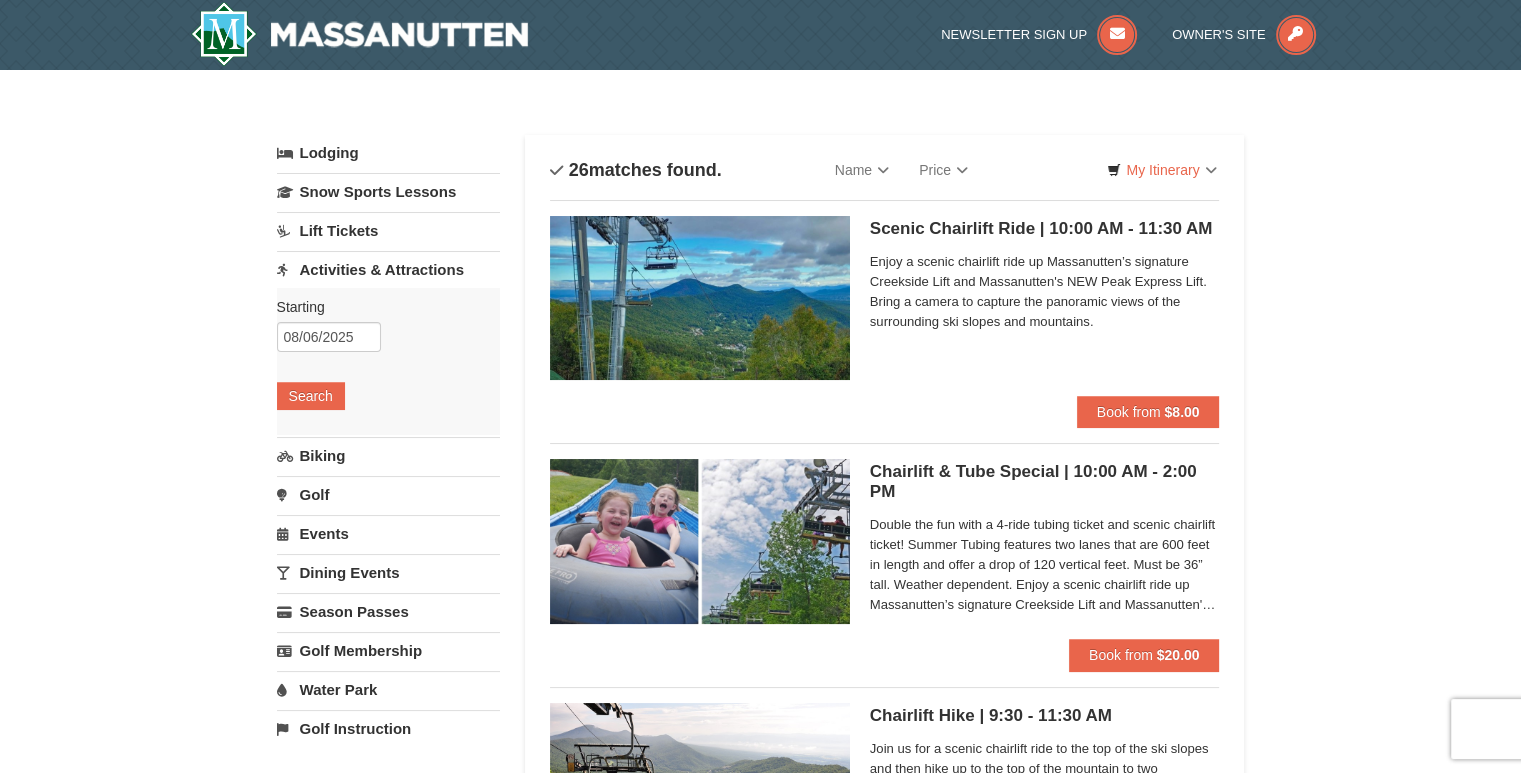 click on "Biking" at bounding box center [388, 455] 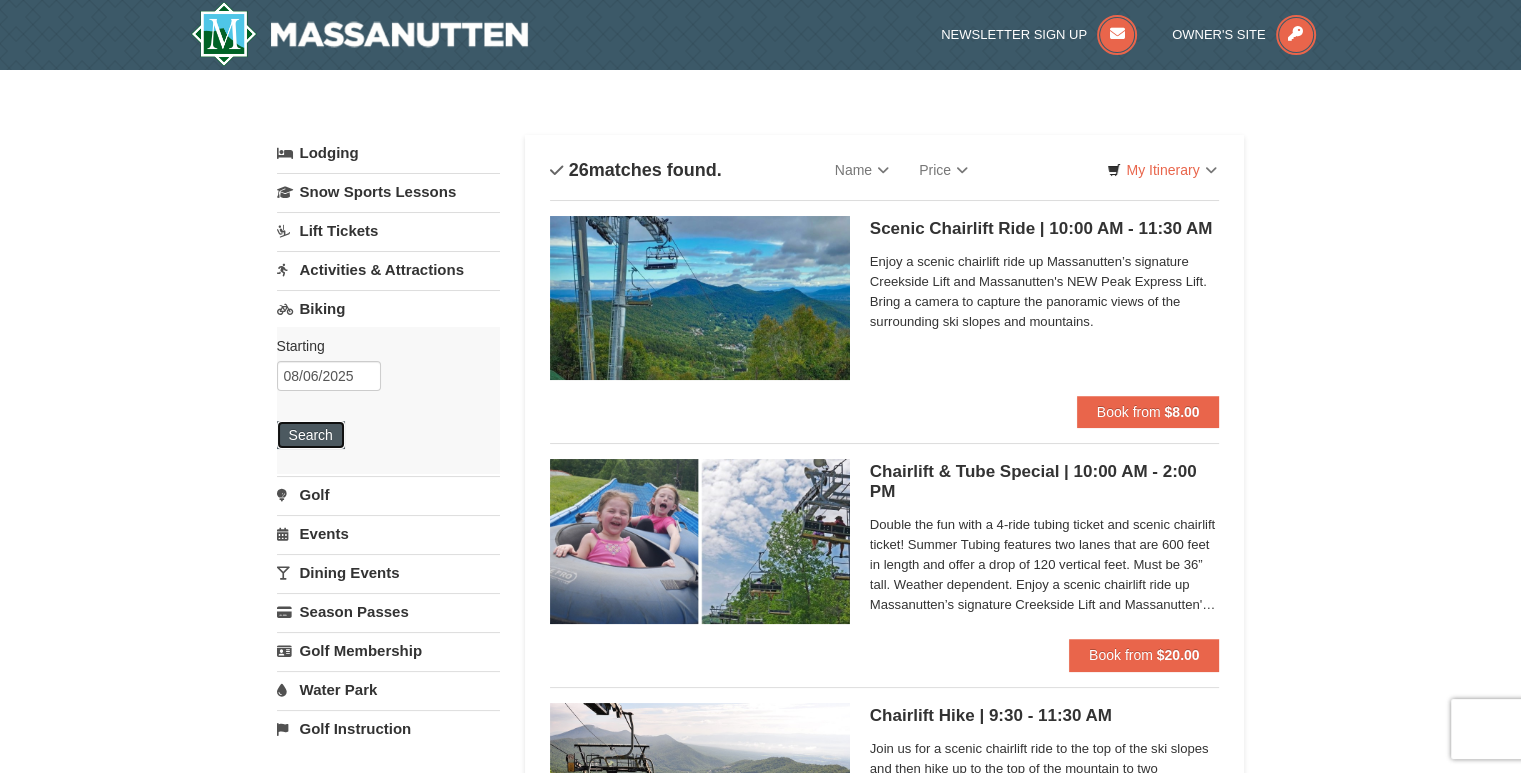 click on "Search" at bounding box center (311, 435) 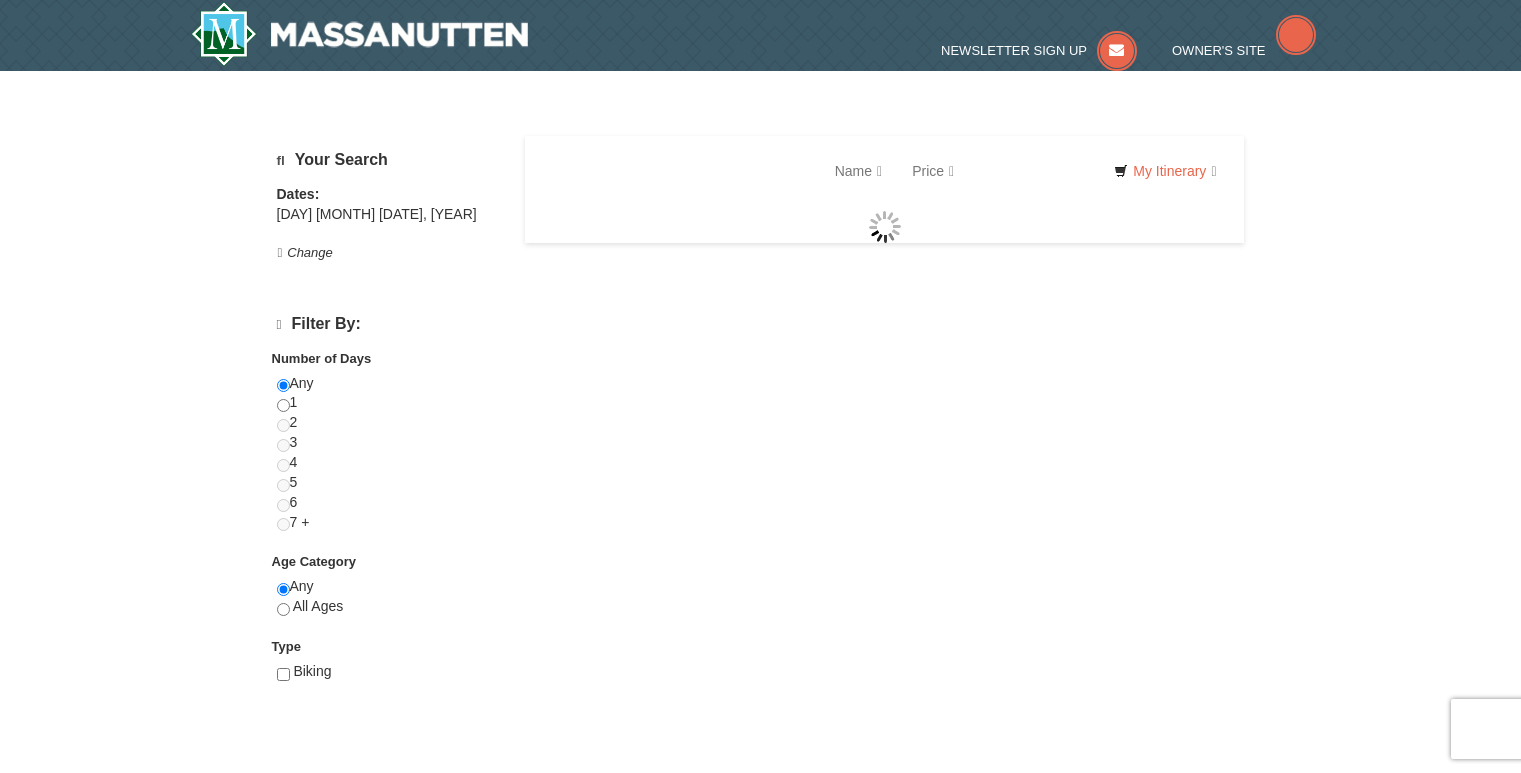 scroll, scrollTop: 0, scrollLeft: 0, axis: both 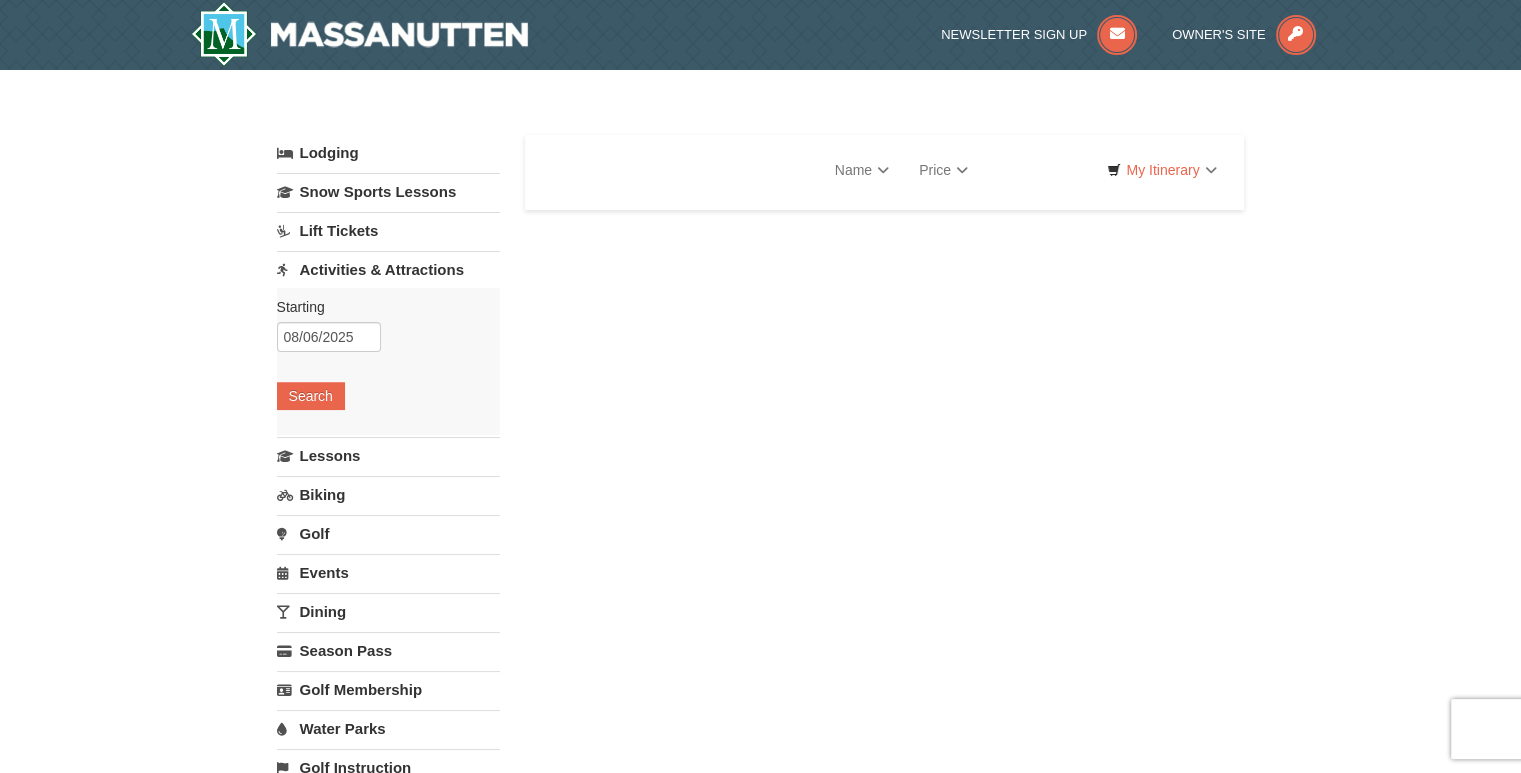 select on "8" 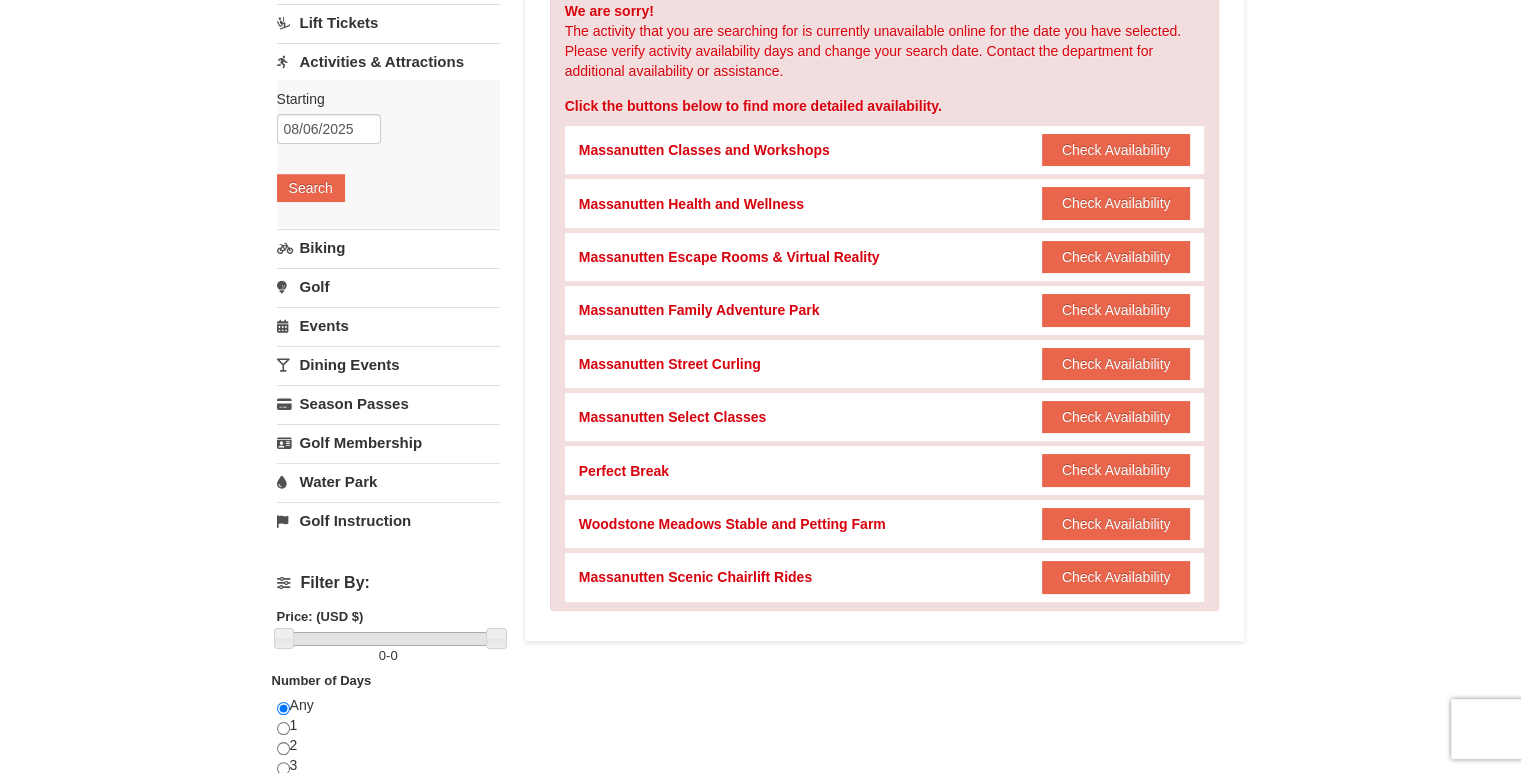 scroll, scrollTop: 300, scrollLeft: 0, axis: vertical 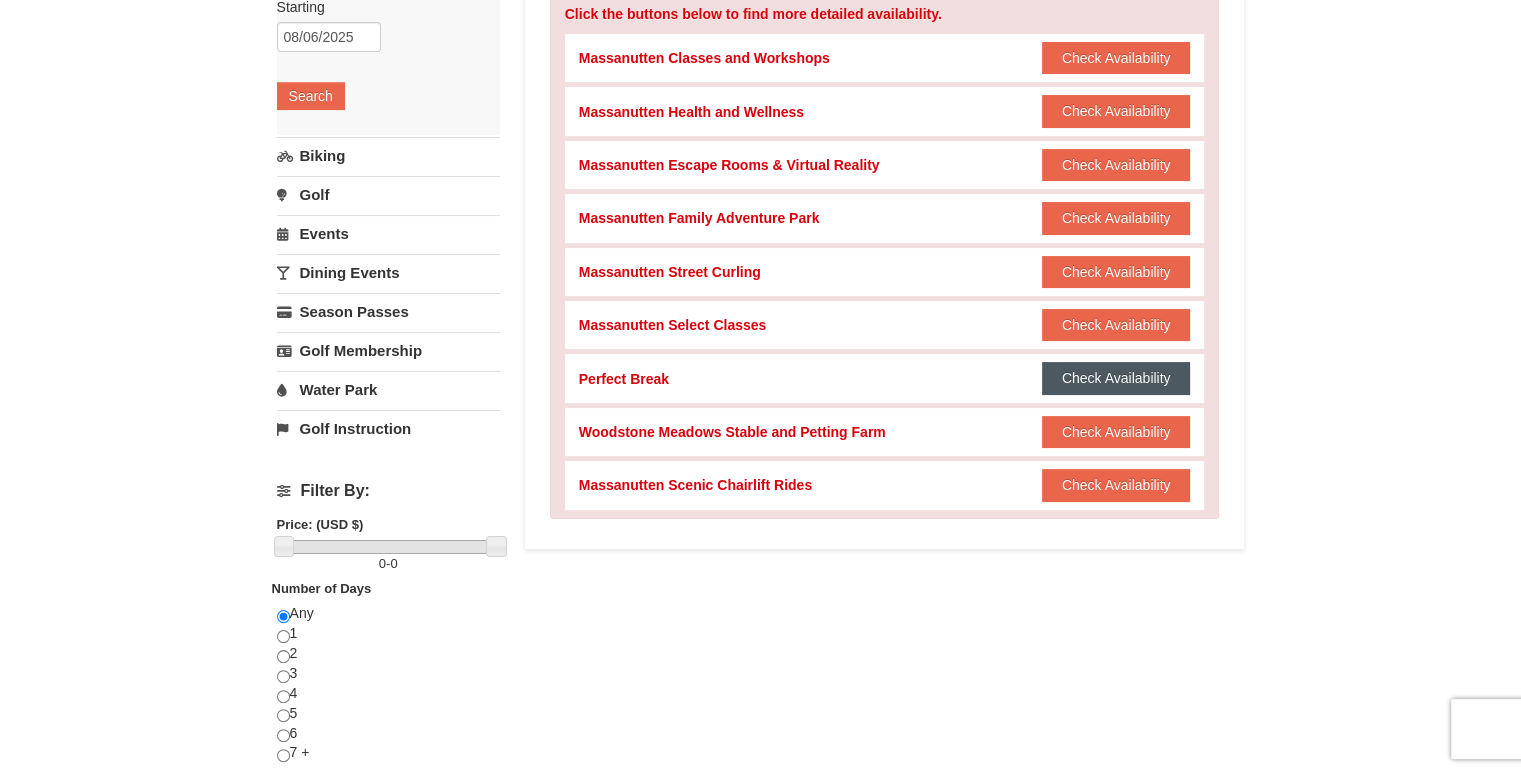 click on "Check Availability" at bounding box center (1116, 378) 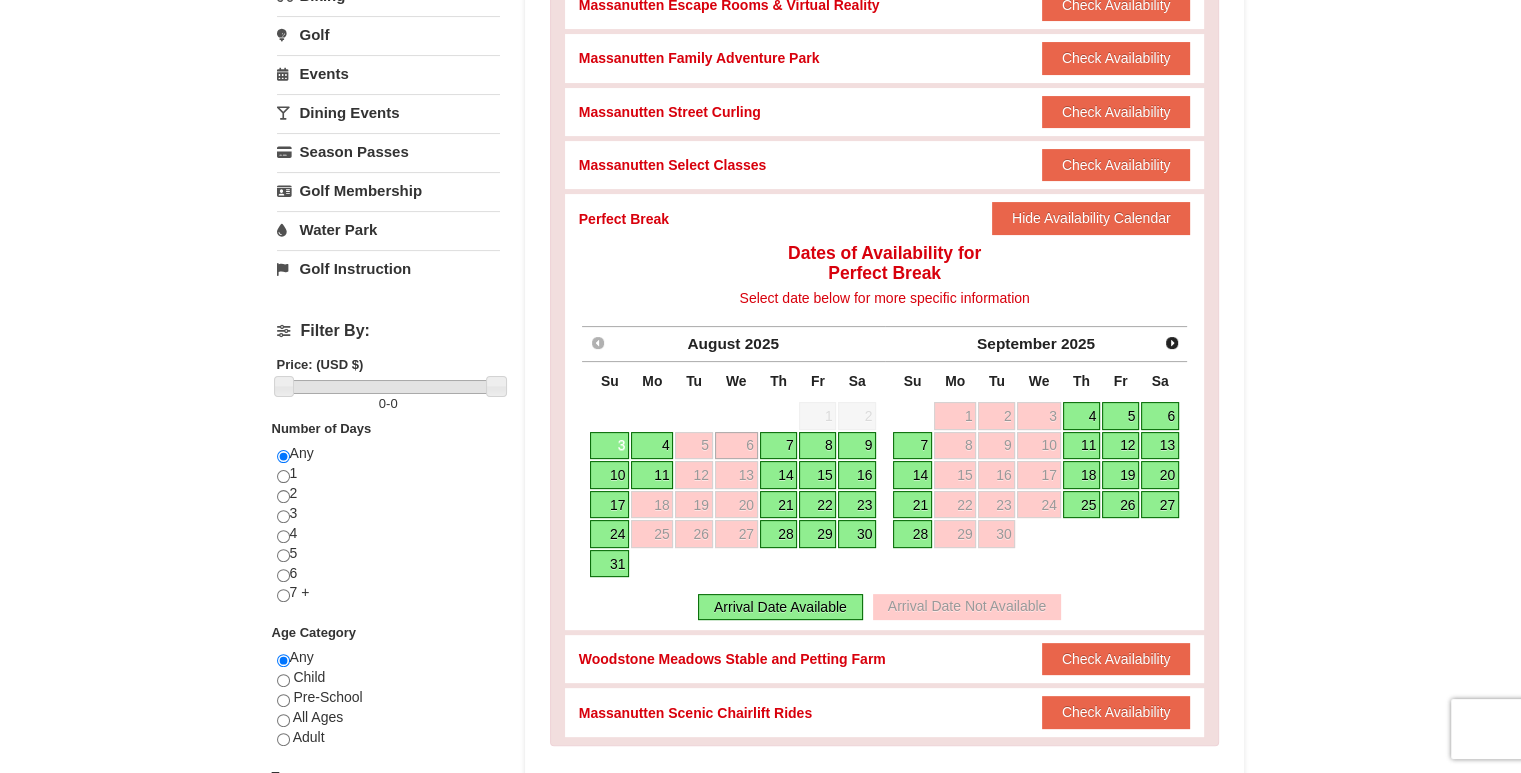 scroll, scrollTop: 500, scrollLeft: 0, axis: vertical 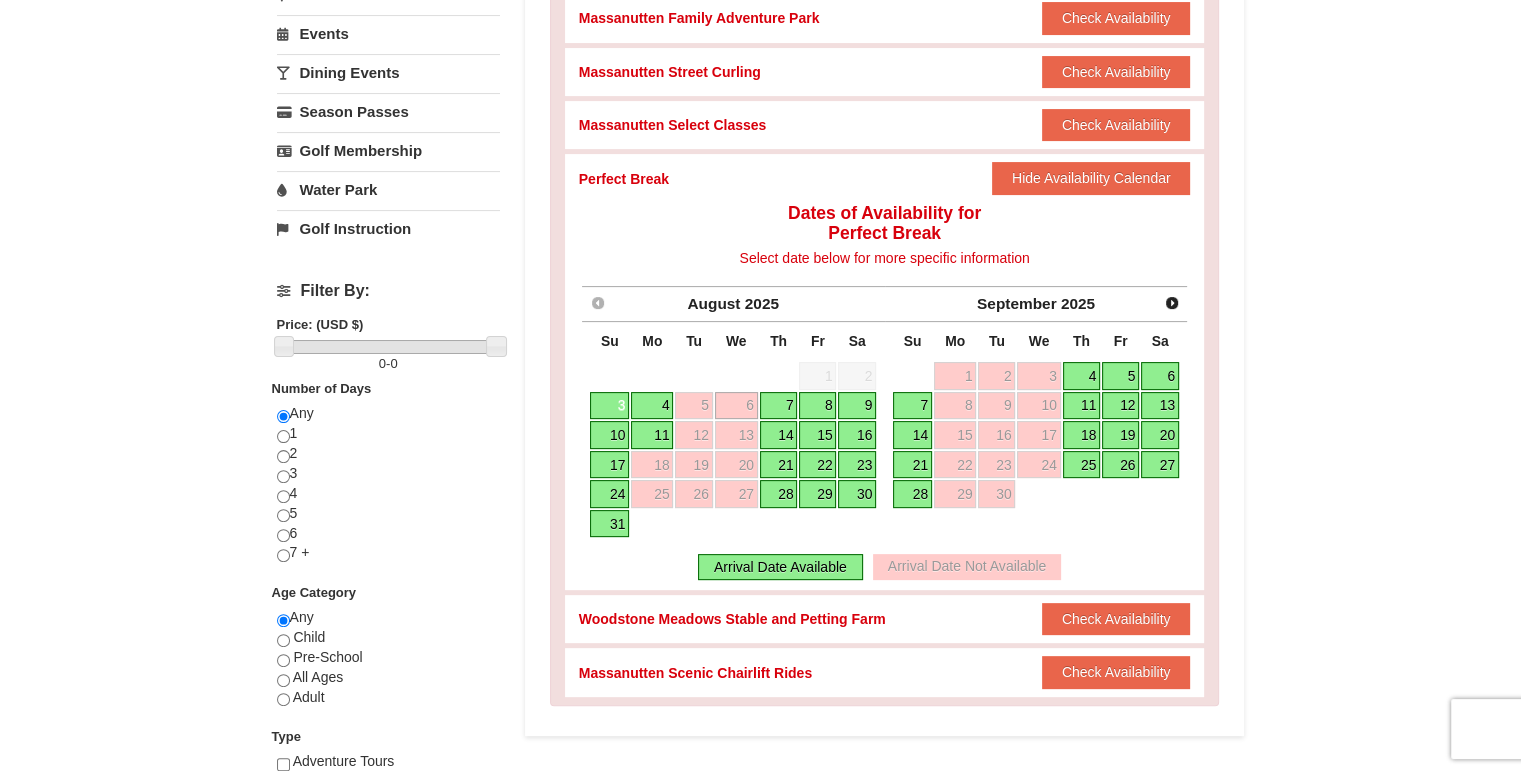click on "Massanutten Scenic Chairlift Rides" at bounding box center [695, 673] 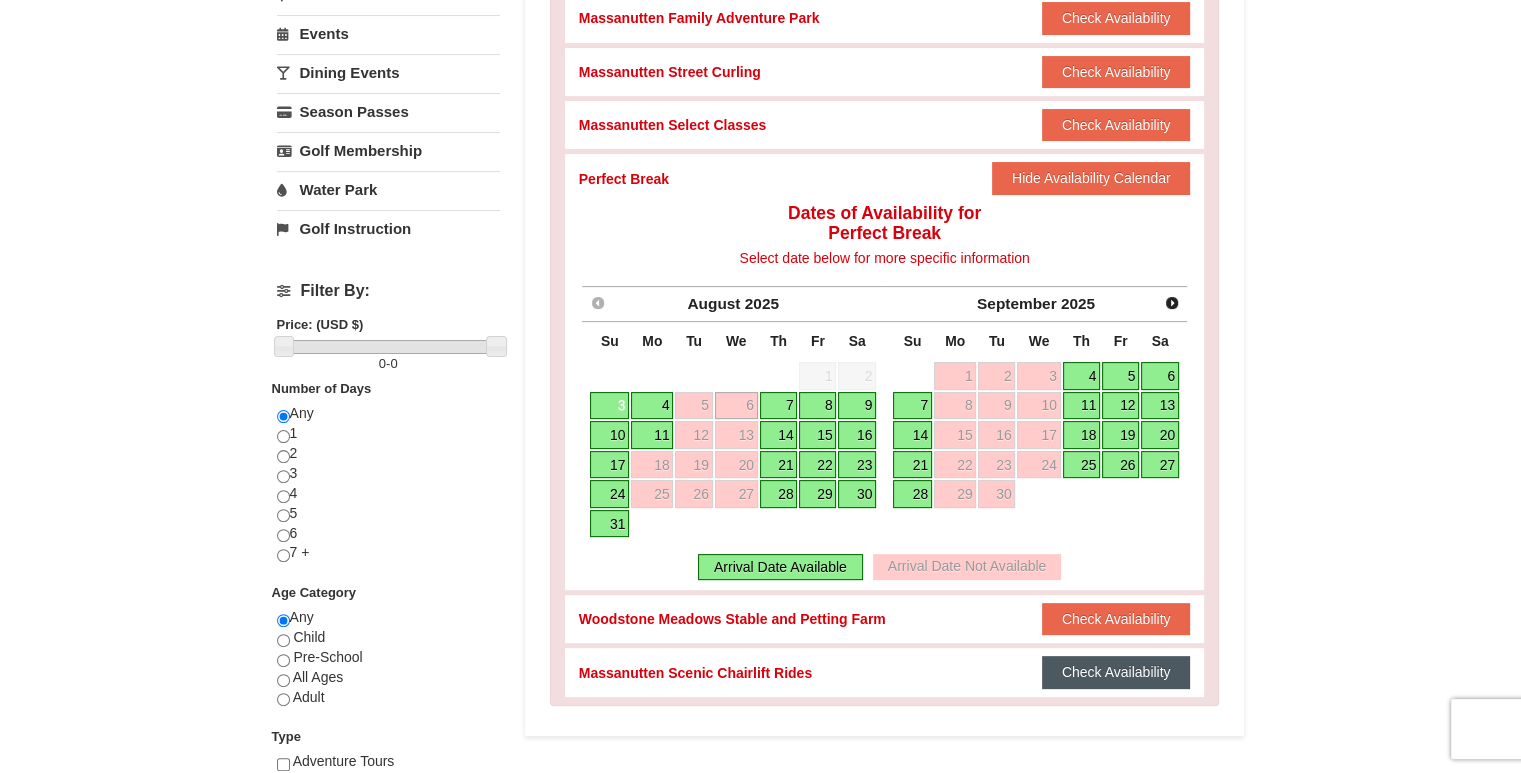 click on "Check Availability" at bounding box center [1116, 672] 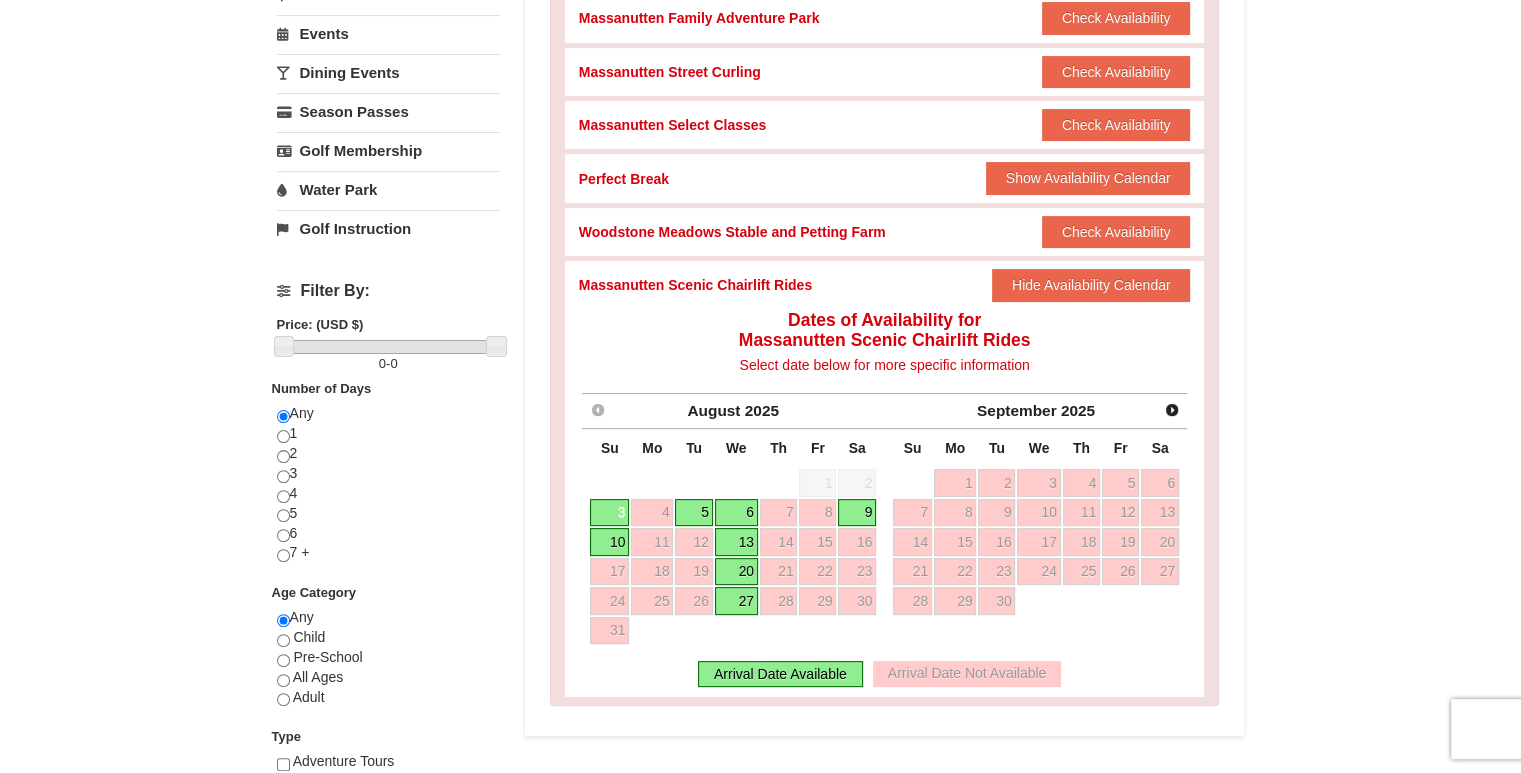 click on "Woodstone Meadows Stable and Petting Farm" at bounding box center (732, 232) 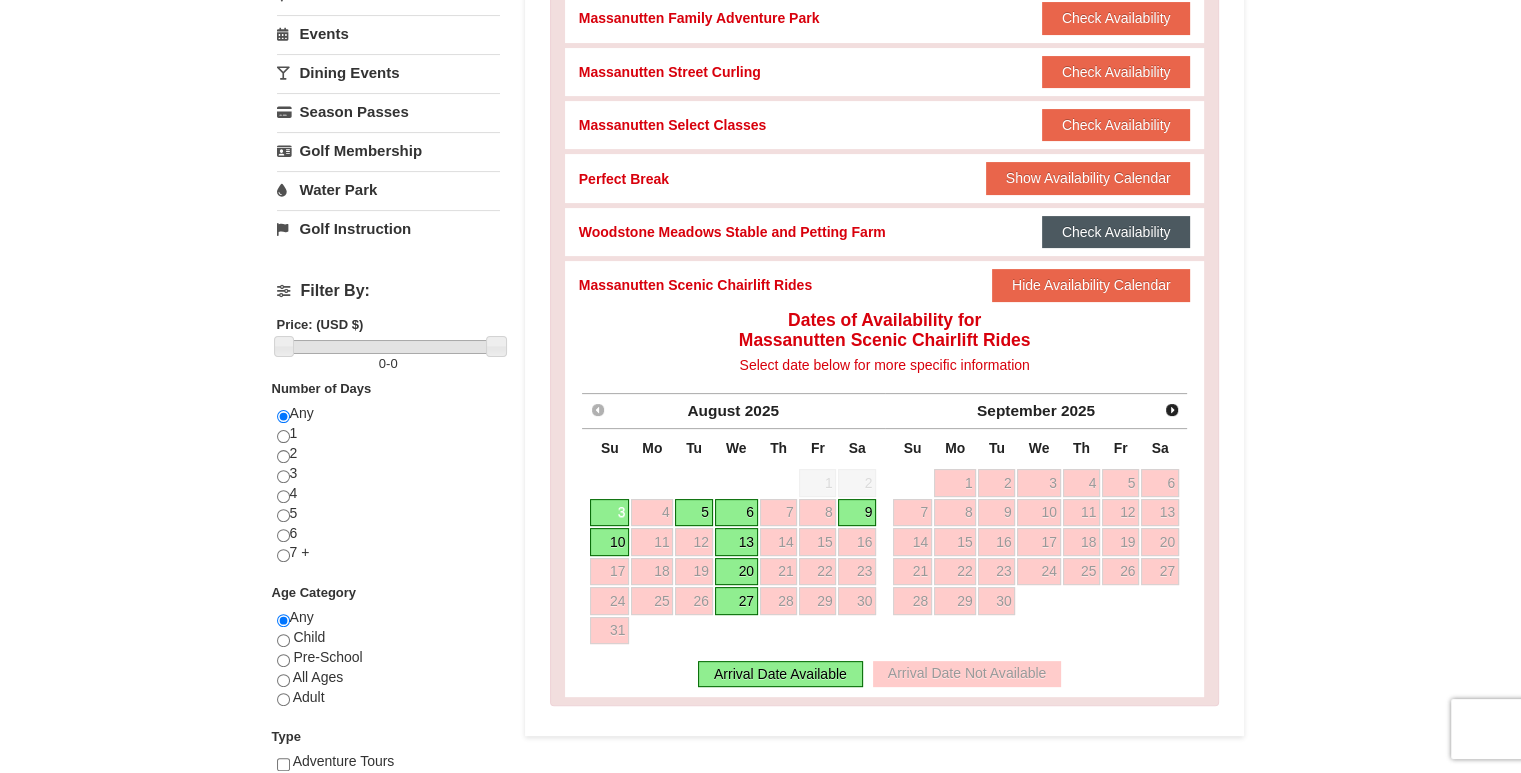 click on "Check Availability" at bounding box center [1116, 232] 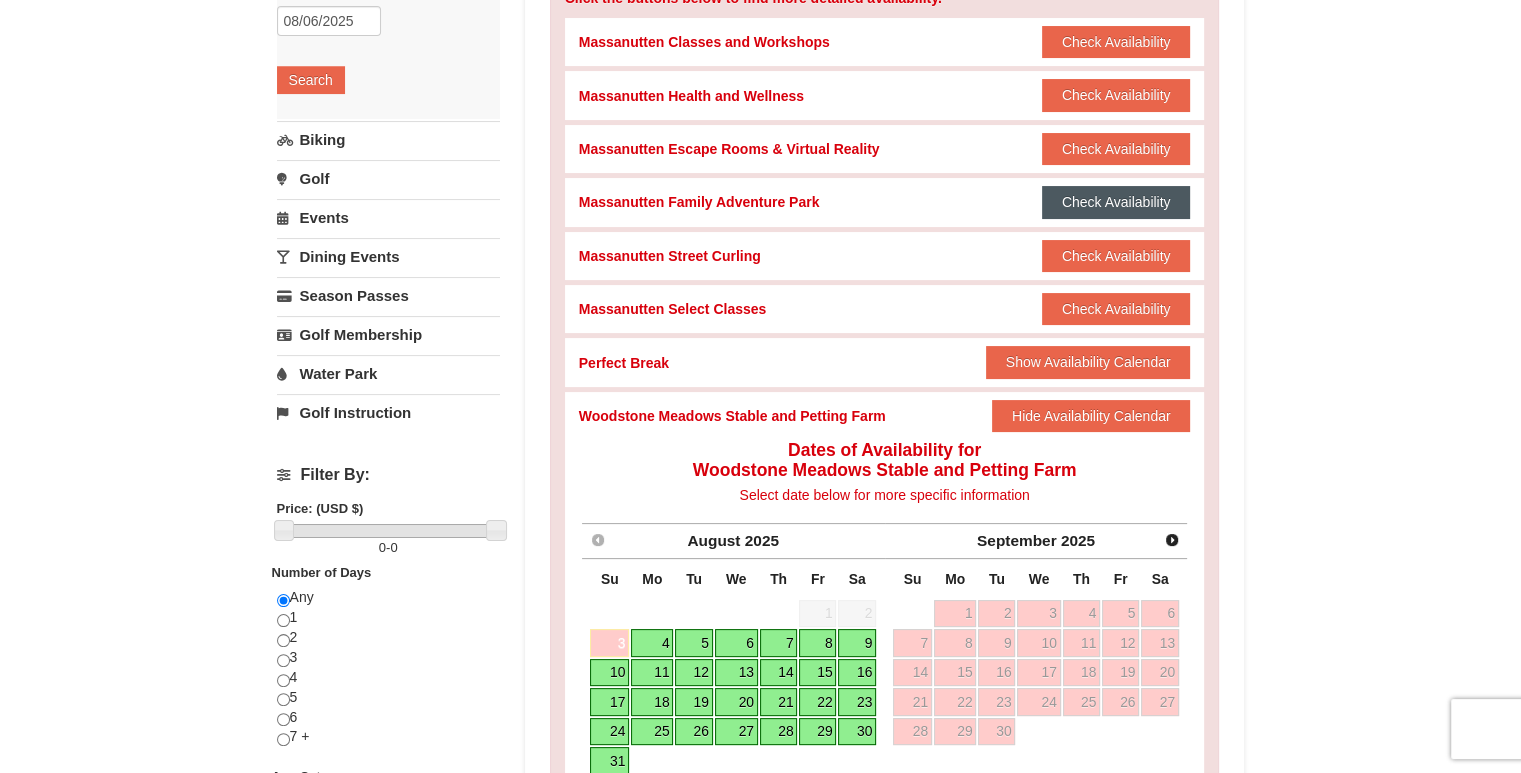 scroll, scrollTop: 300, scrollLeft: 0, axis: vertical 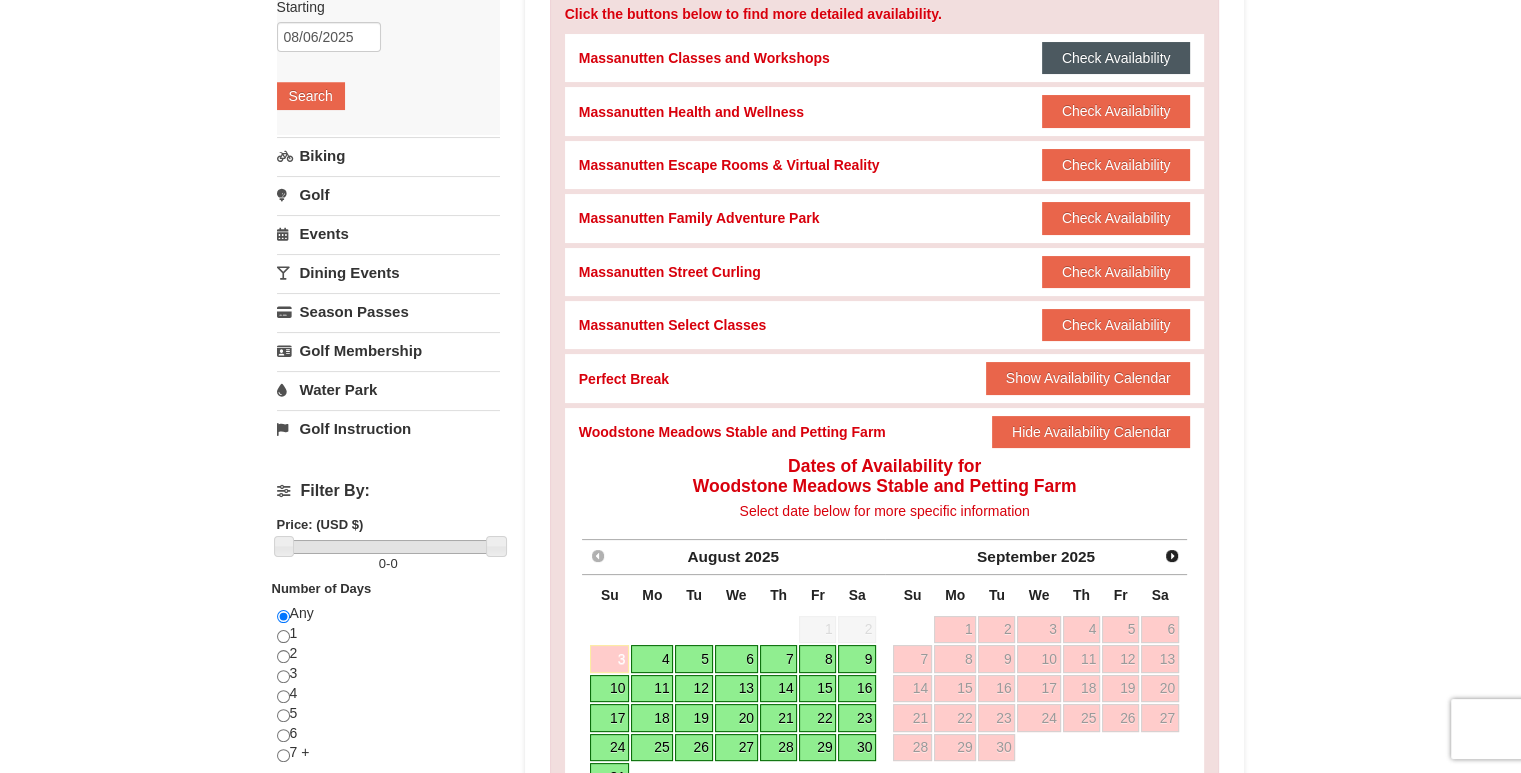 click on "Check Availability" at bounding box center (1116, 58) 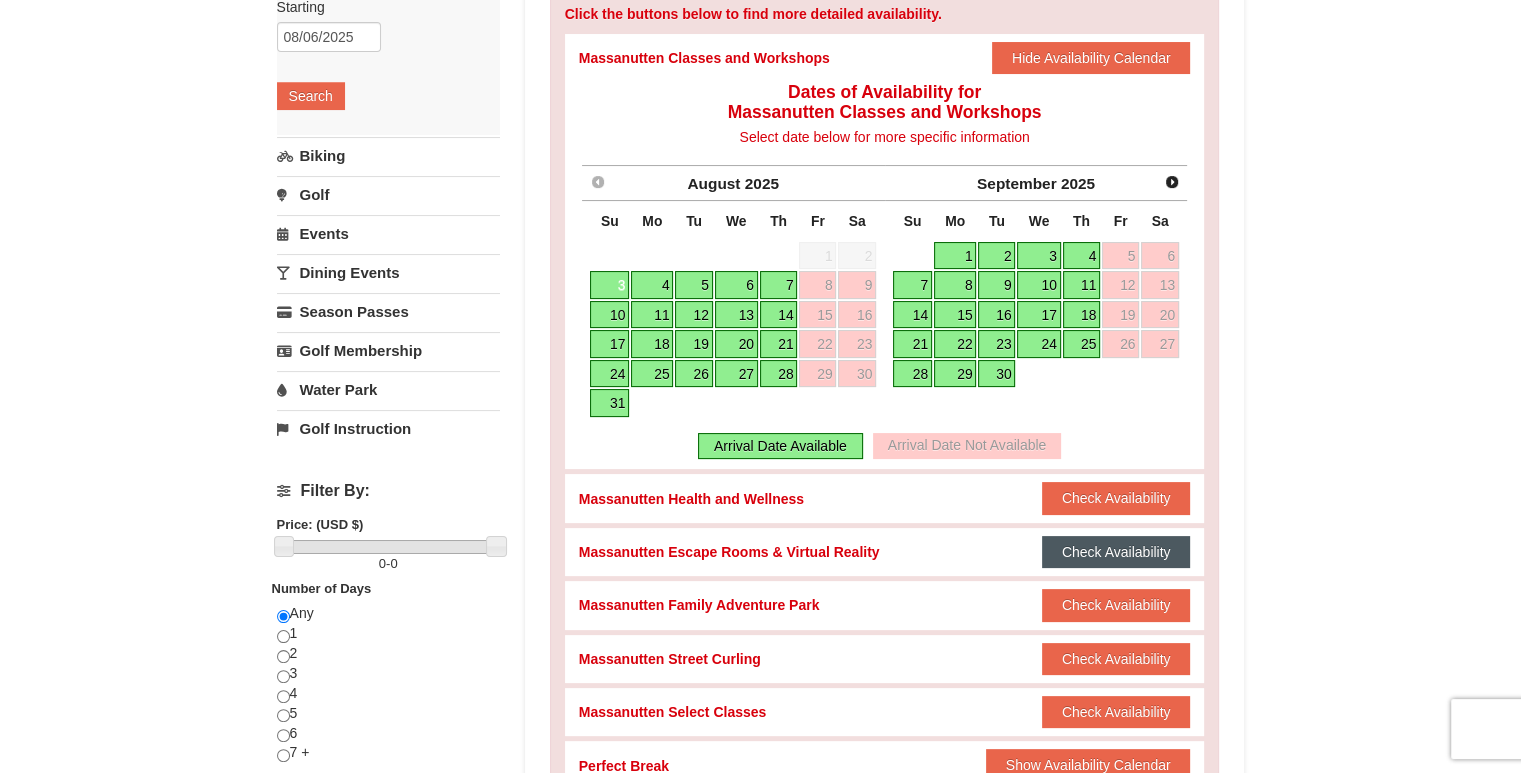 click on "Check Availability" at bounding box center [1116, 552] 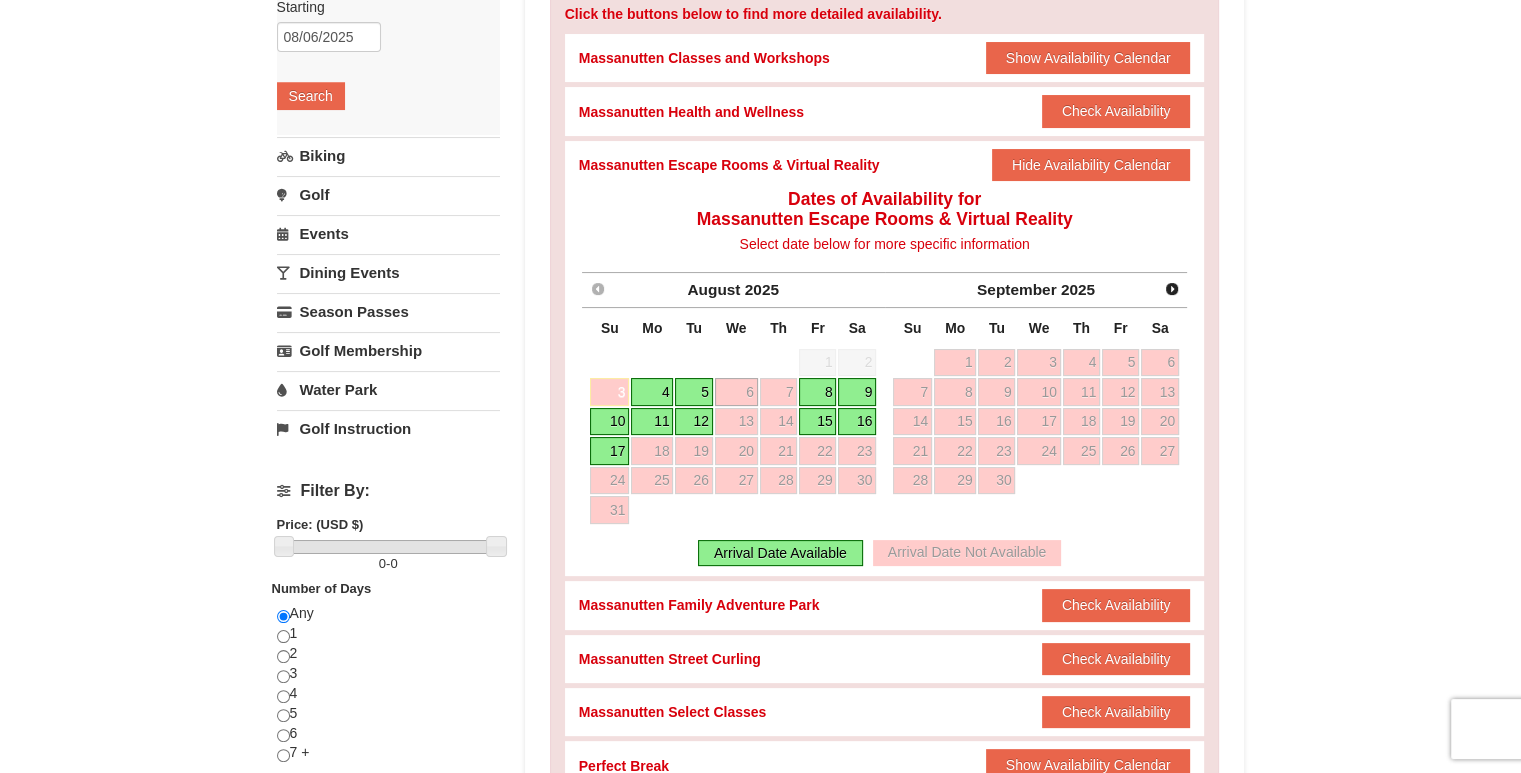 scroll, scrollTop: 400, scrollLeft: 0, axis: vertical 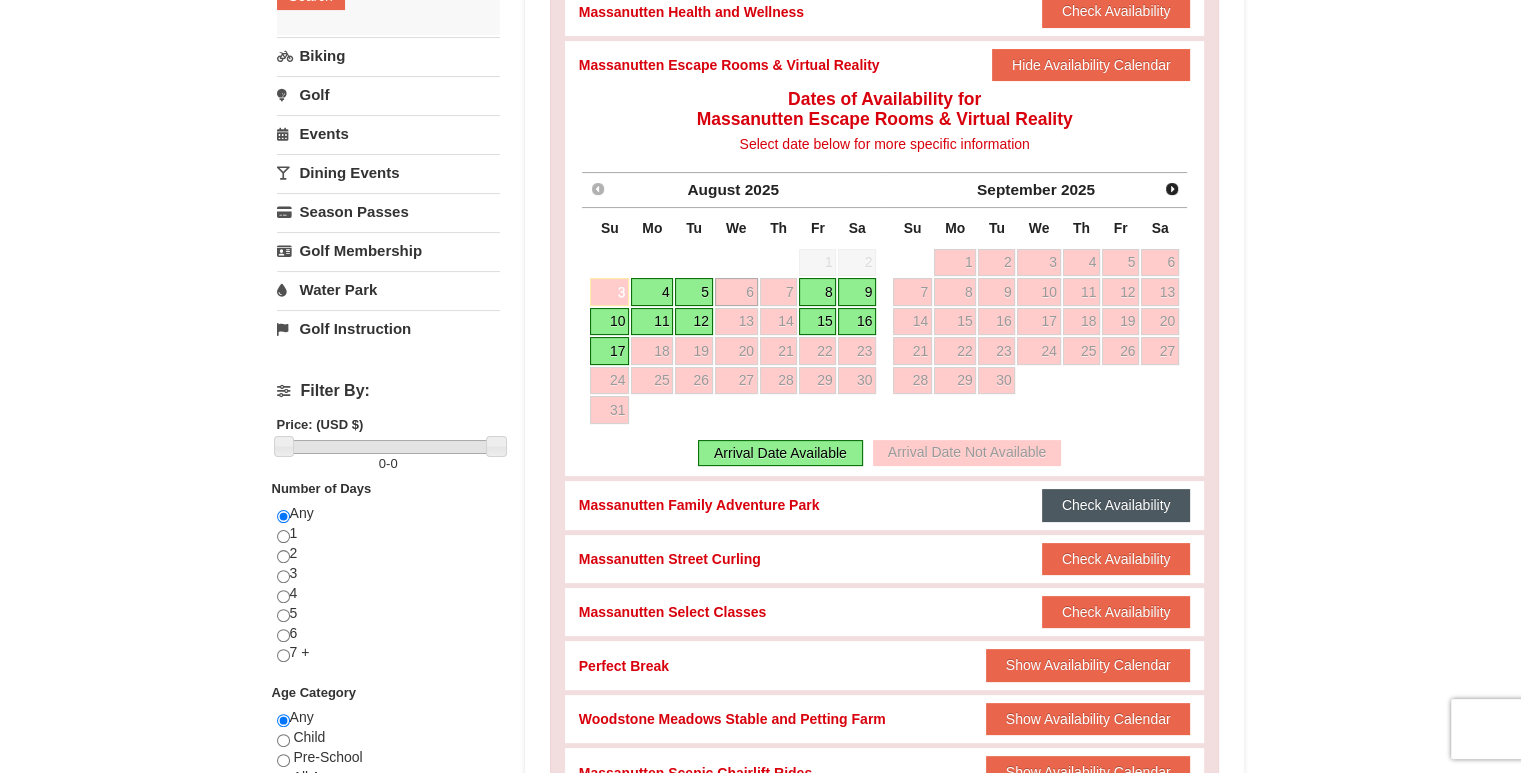 click on "Check Availability" at bounding box center (1116, 505) 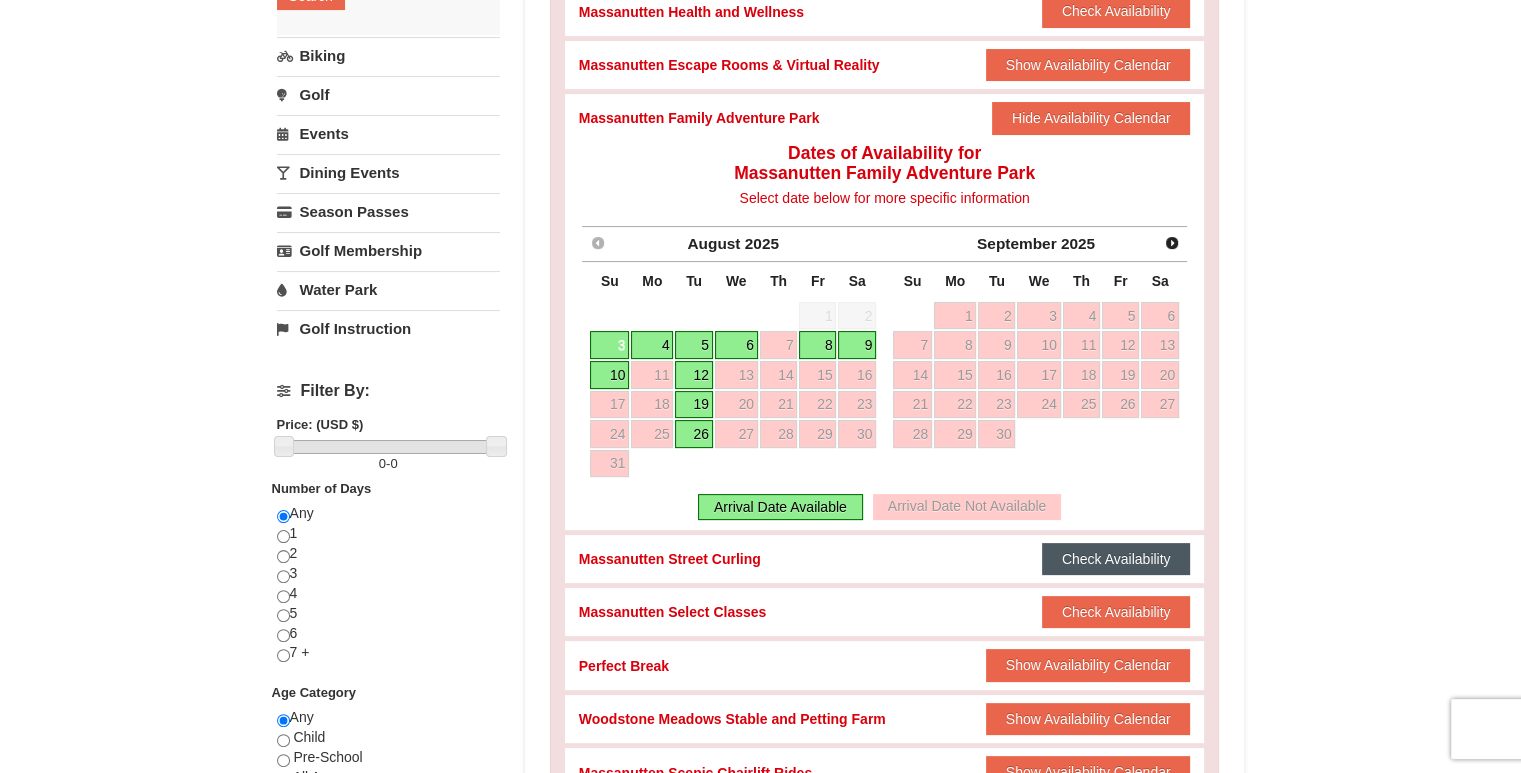 click on "Check Availability" at bounding box center [1116, 559] 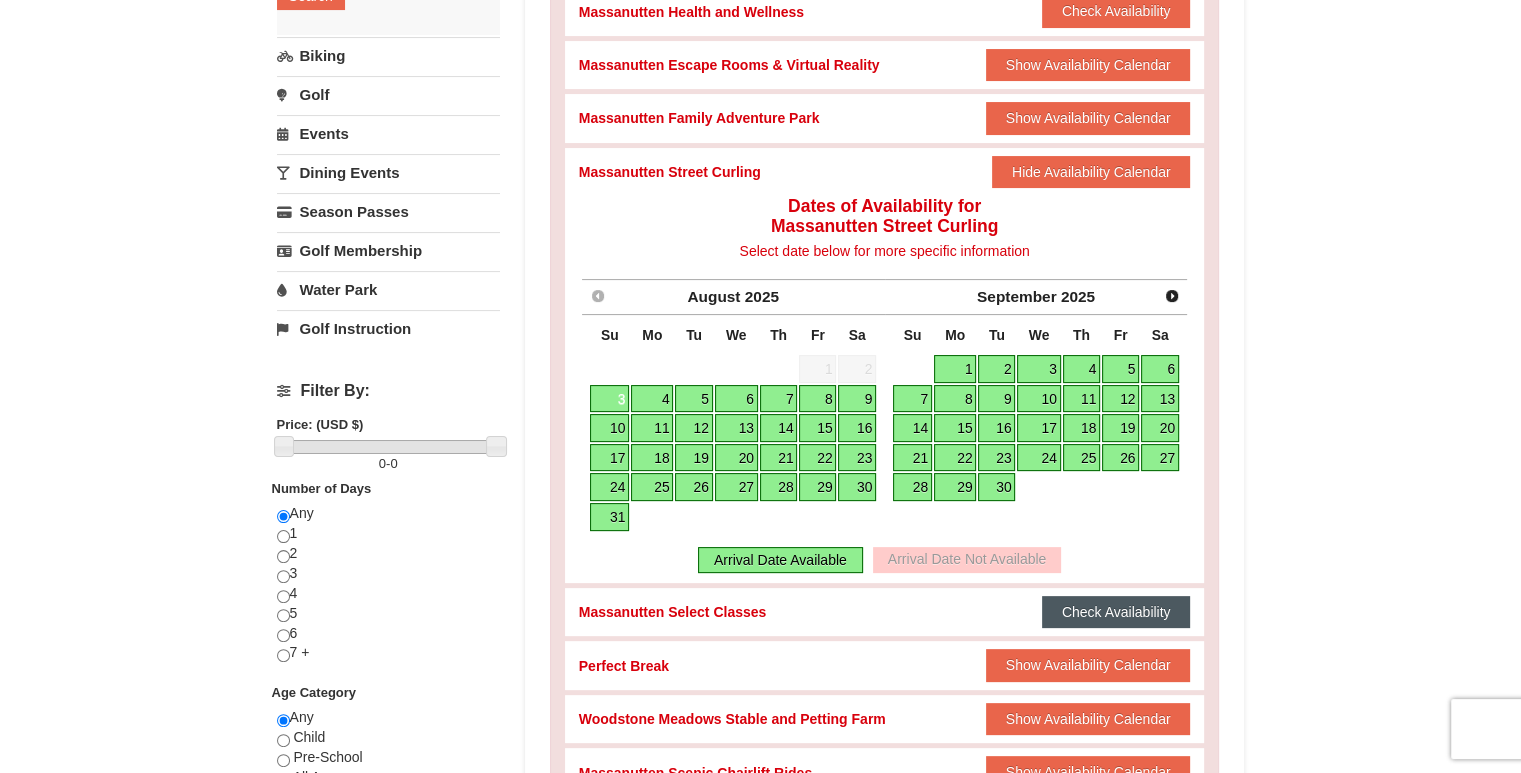 click on "Check Availability" at bounding box center [1116, 612] 